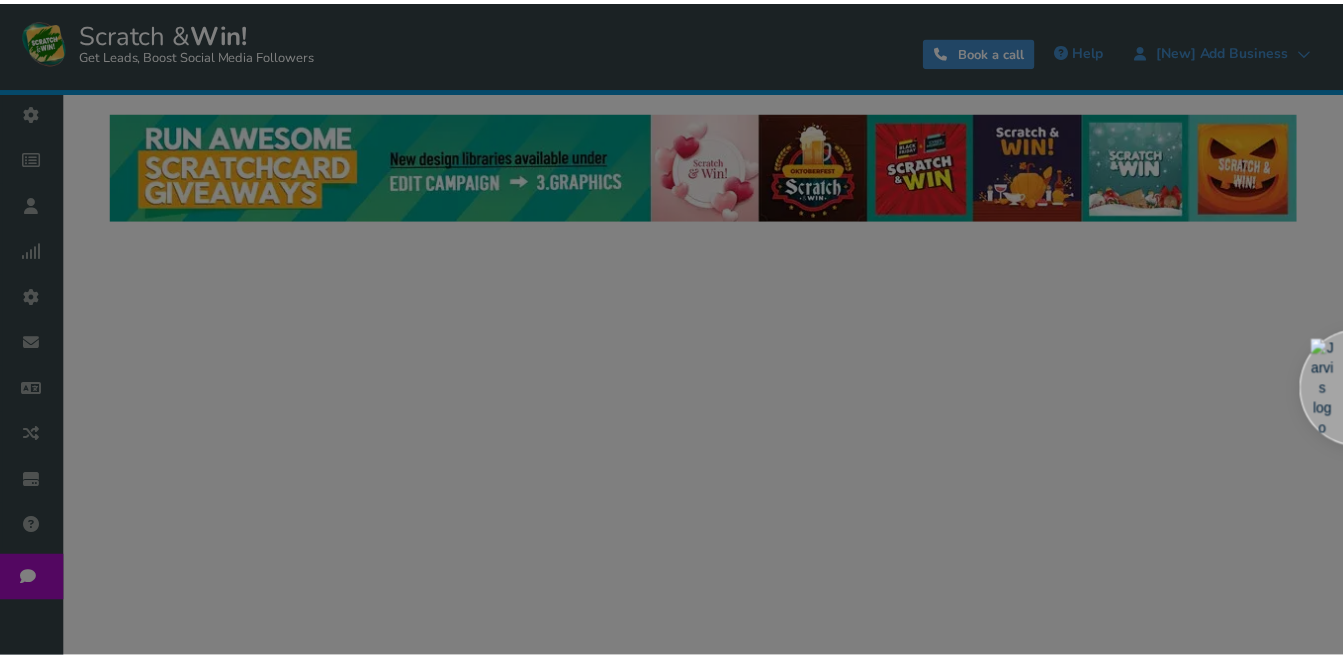 scroll, scrollTop: 0, scrollLeft: 0, axis: both 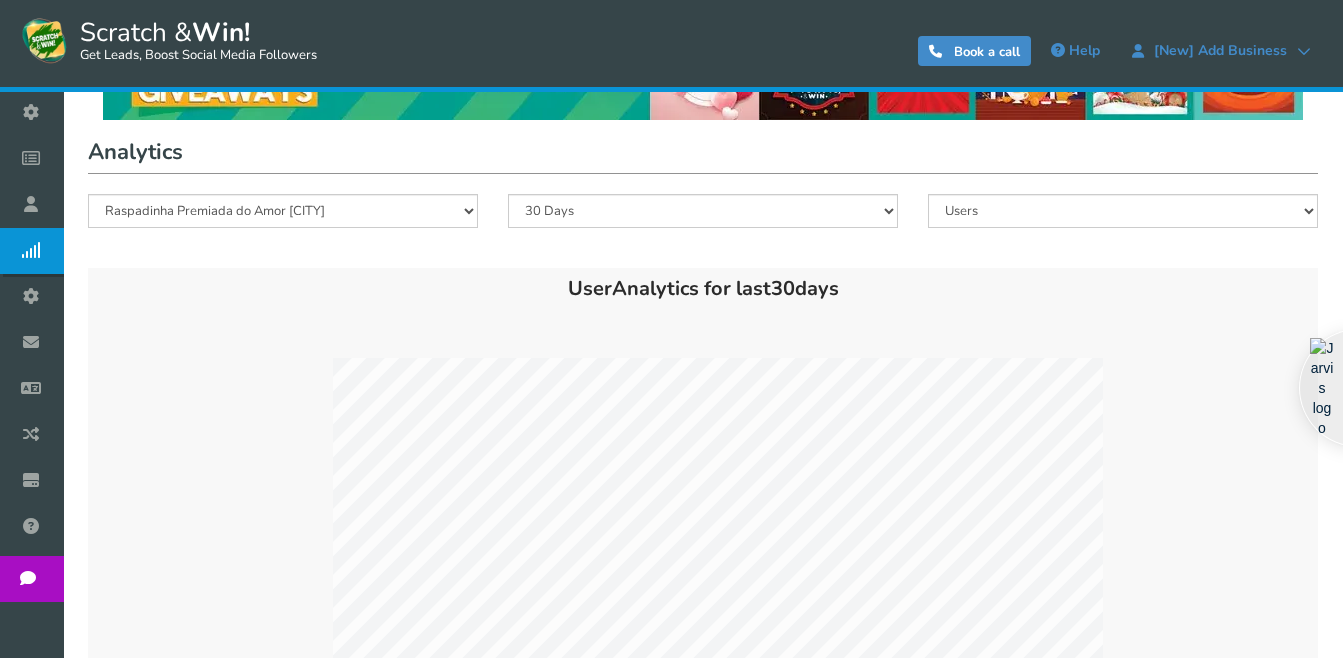 click on "Display on your website
Scratch &  Win!
Get Leads, Boost Social Media Followers
0 WARNING
Book a call
Help
[New] Add Business
[New] Add Business Billing Profile" at bounding box center [671, 330] 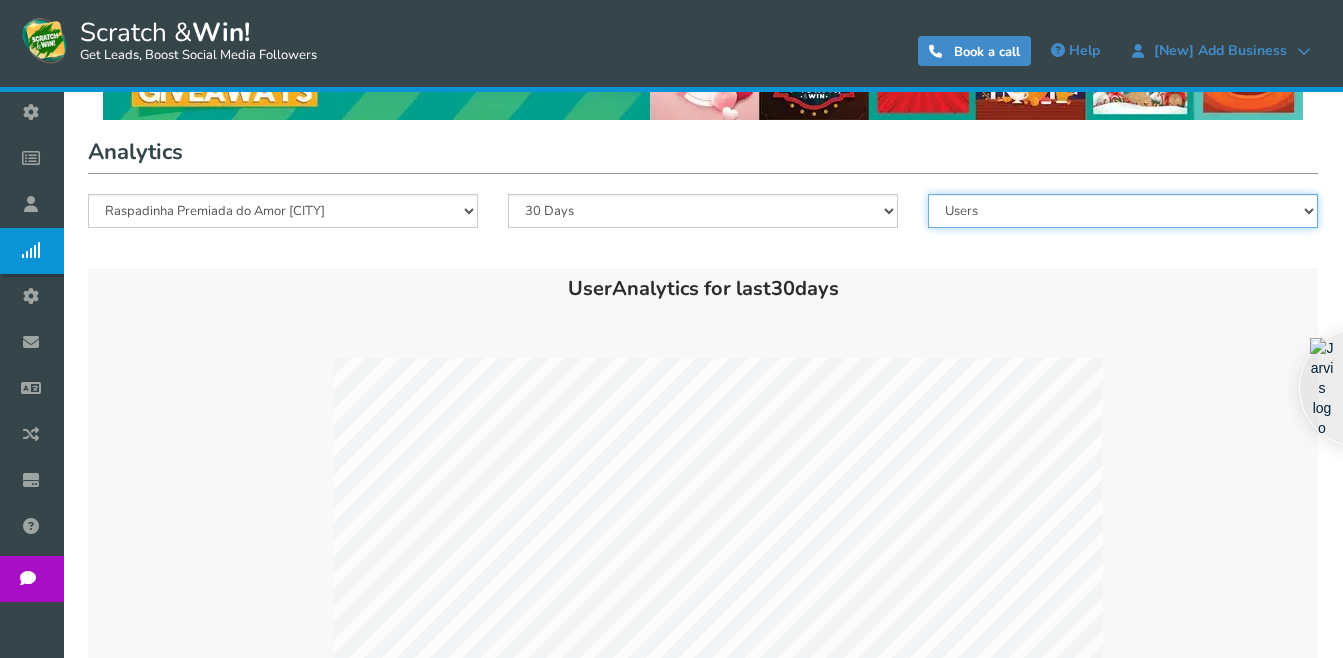 click on "Users
Entries
Referral Signups" at bounding box center (1123, 211) 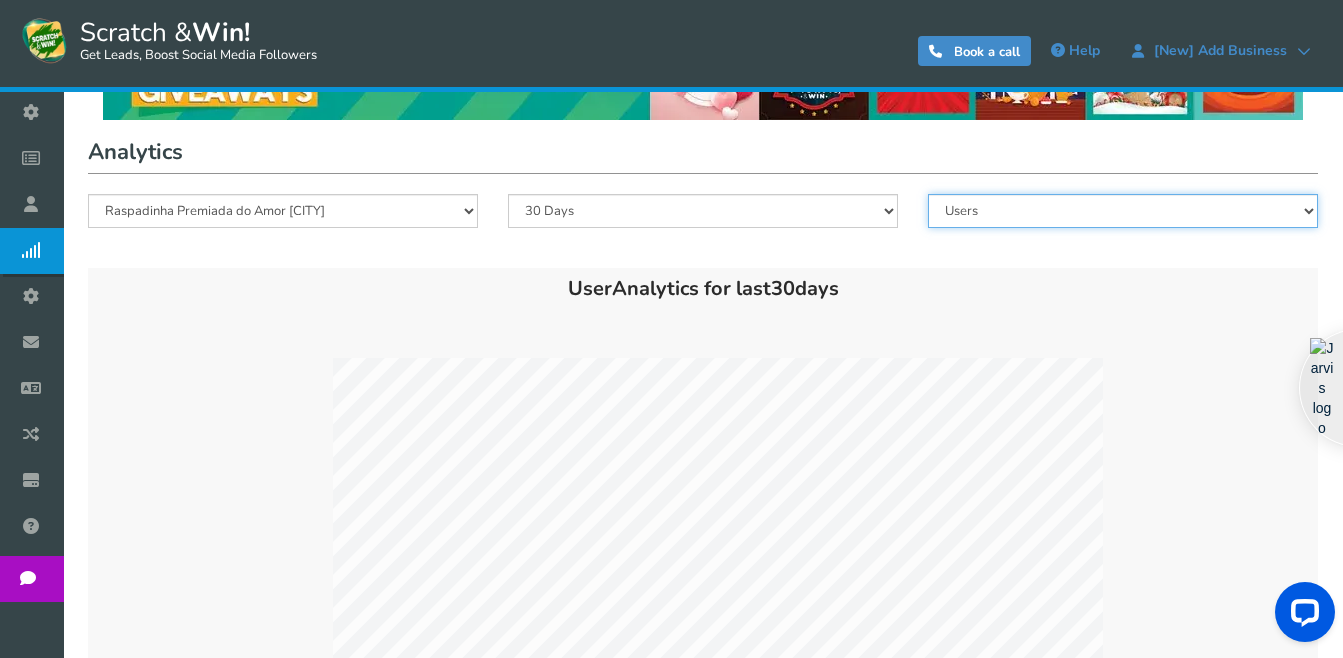 scroll, scrollTop: 0, scrollLeft: 0, axis: both 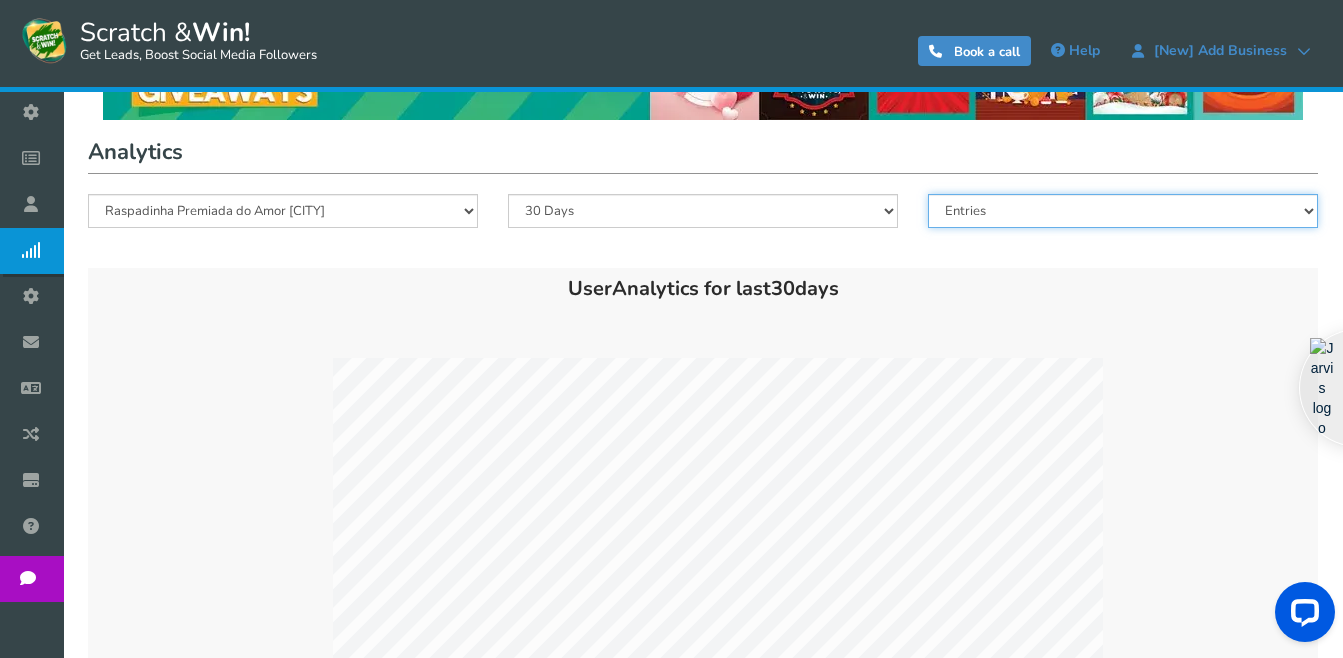 click on "Users
Entries
Referral Signups" at bounding box center (1123, 211) 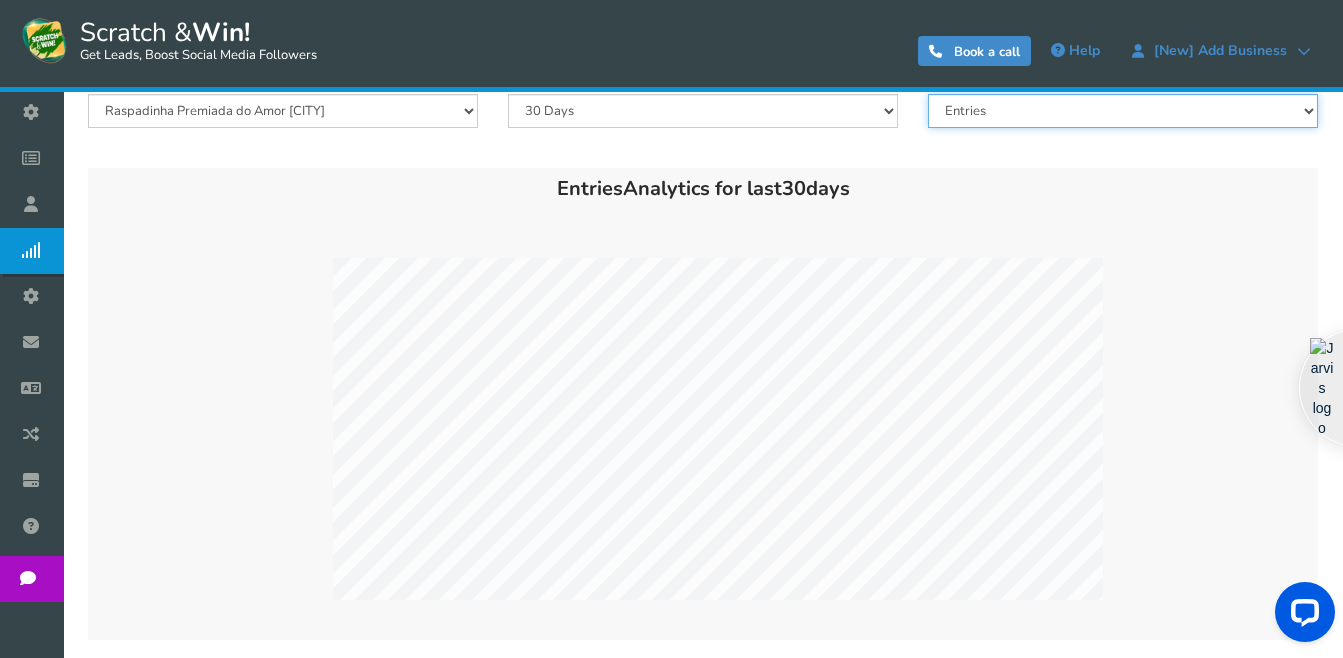 scroll, scrollTop: 202, scrollLeft: 0, axis: vertical 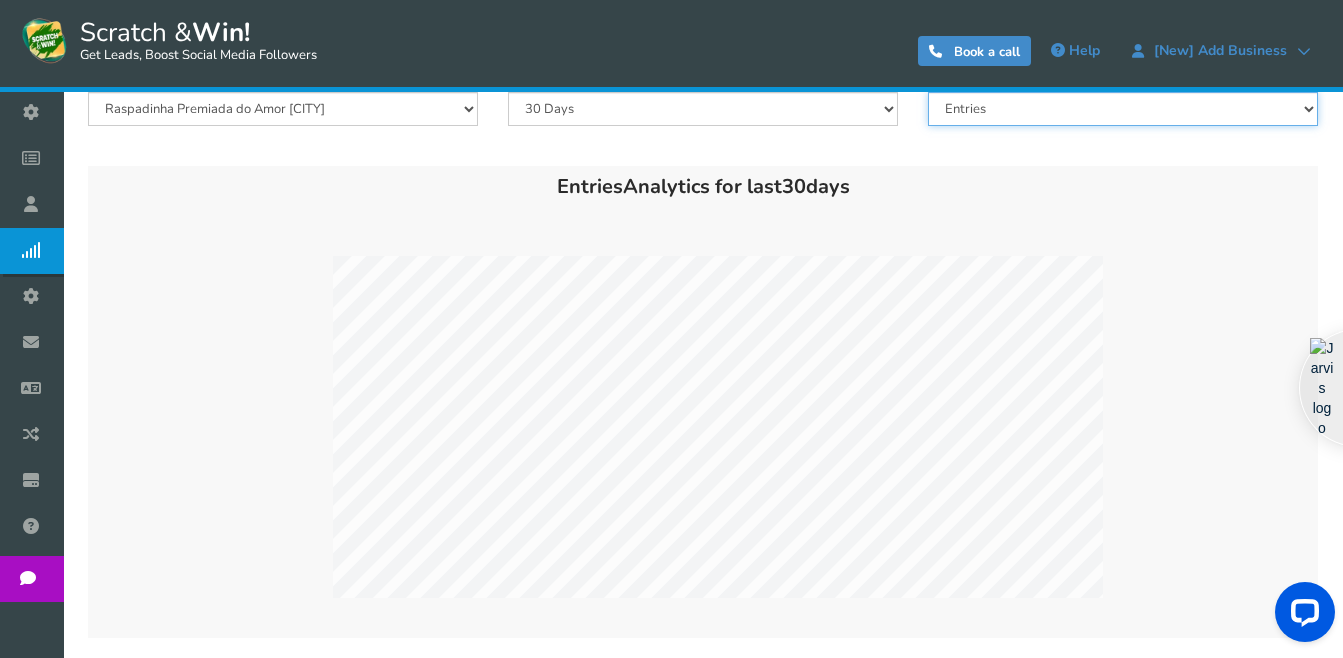 click on "Users
Entries
Referral Signups" at bounding box center (1123, 109) 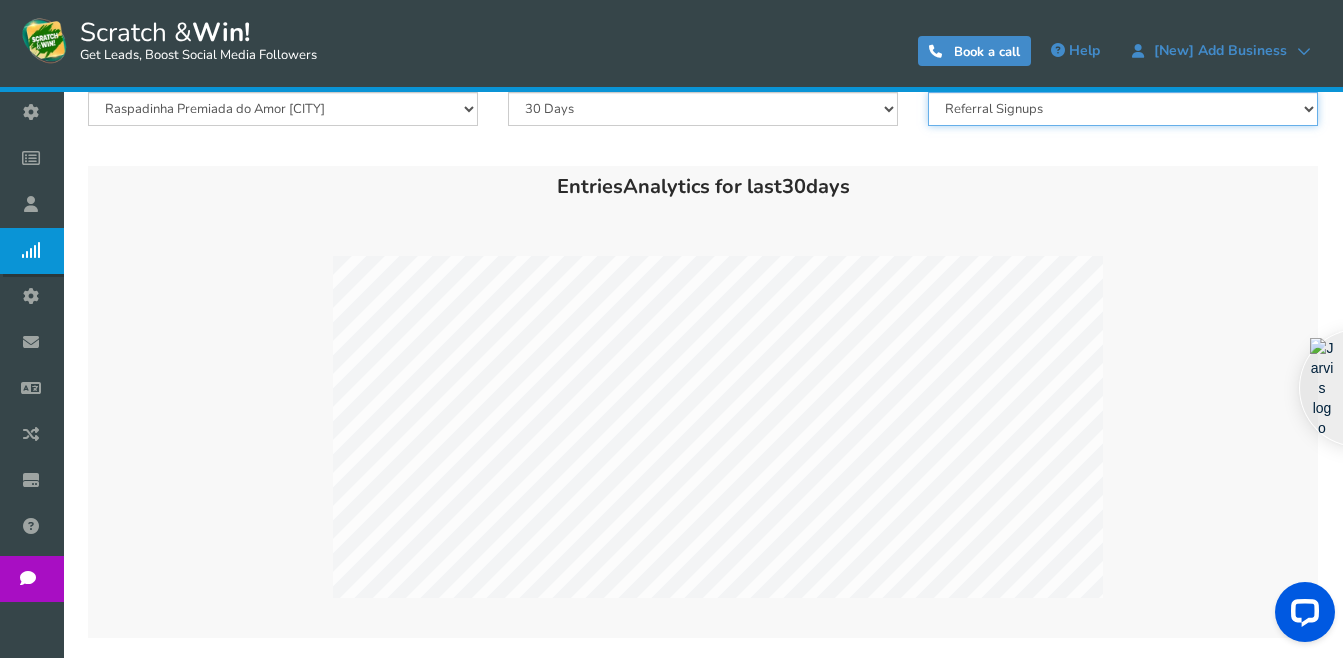 click on "Users
Entries
Referral Signups" at bounding box center (1123, 109) 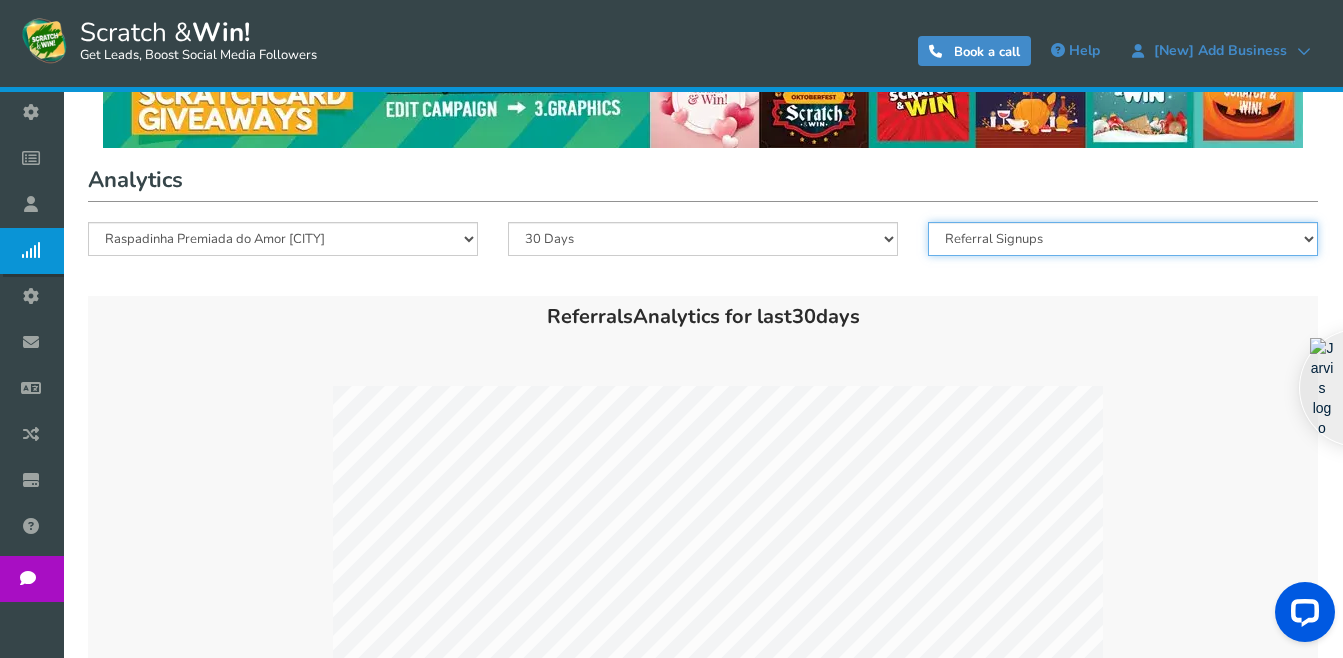 scroll, scrollTop: 0, scrollLeft: 0, axis: both 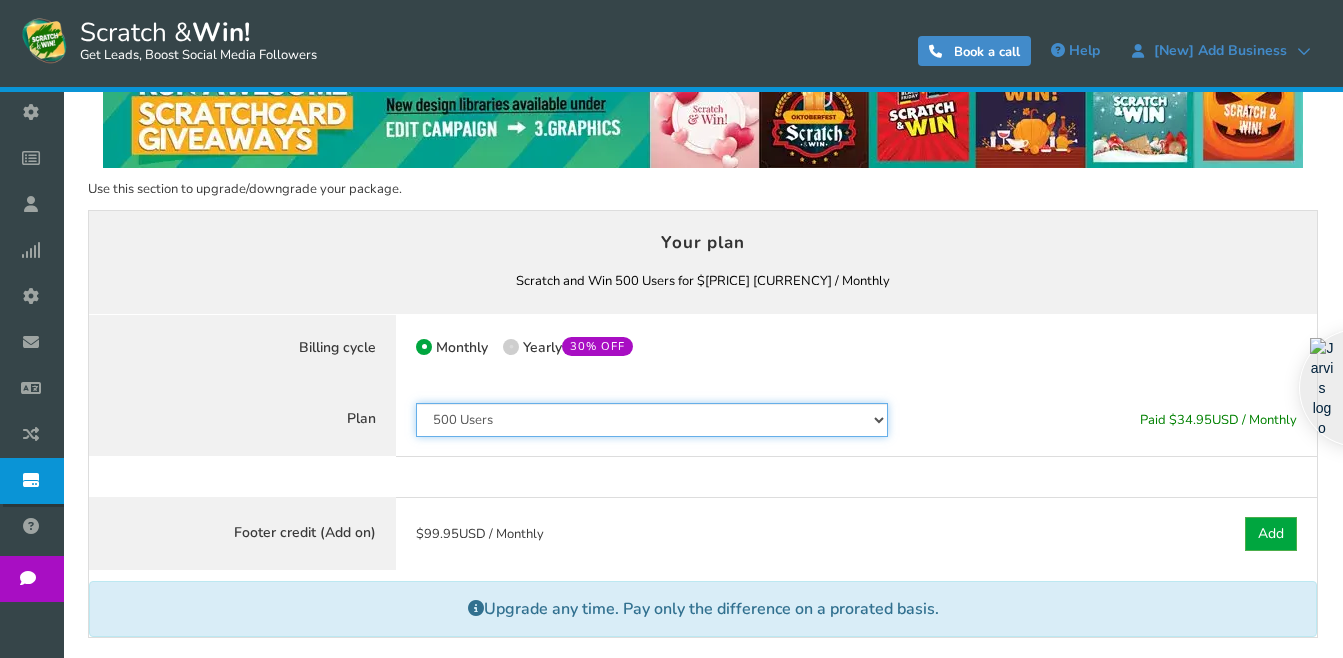 click on "50 Users 500 Users 2000 Users 10000 Users 25000 Users Unlimited" at bounding box center (652, 420) 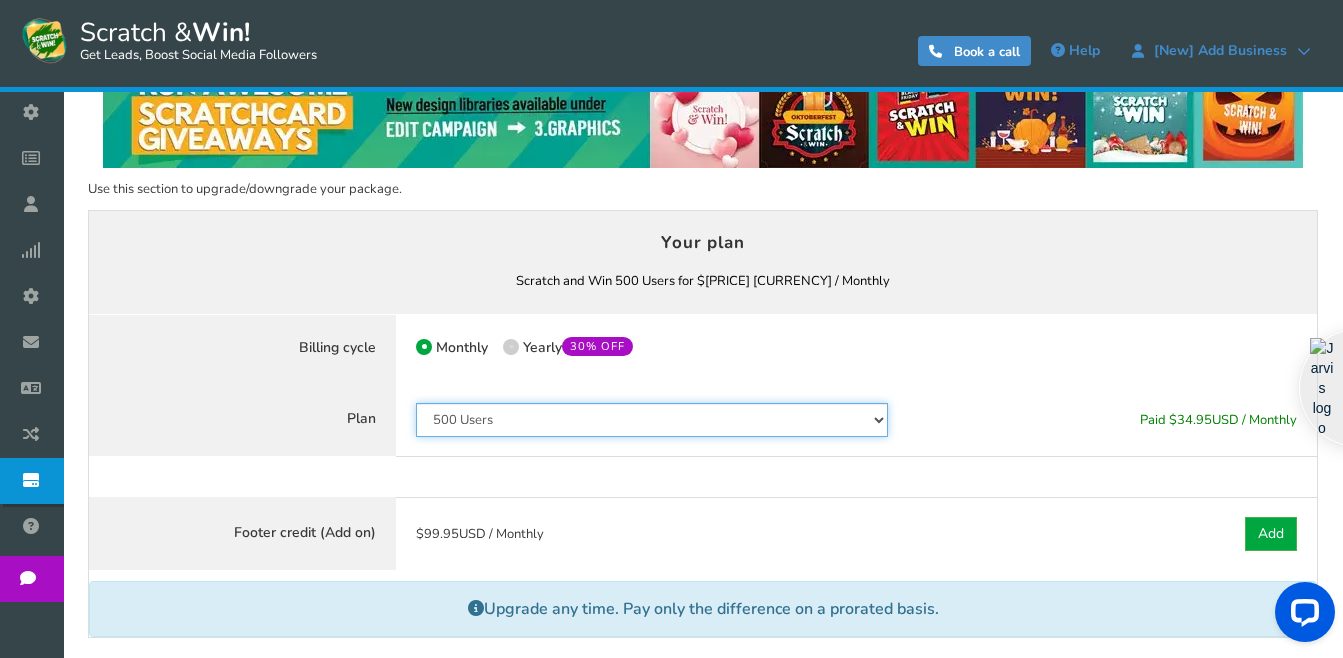 scroll, scrollTop: 0, scrollLeft: 0, axis: both 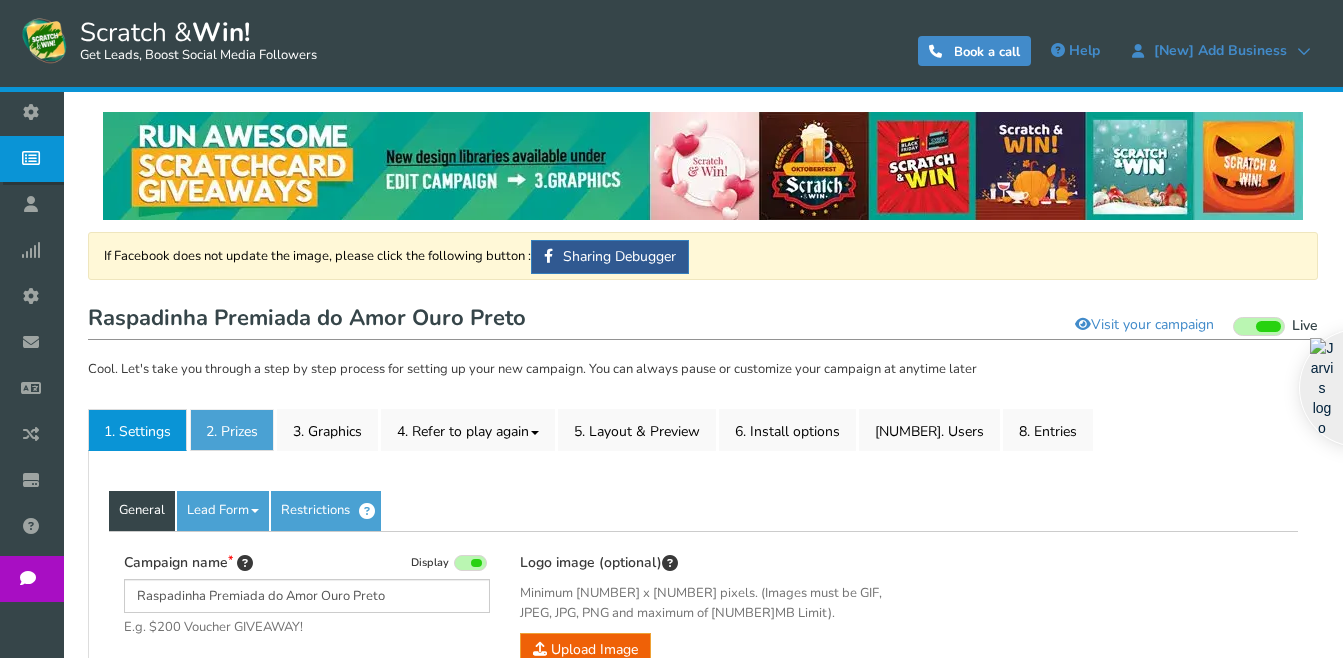 click on "2. Prizes" at bounding box center (232, 430) 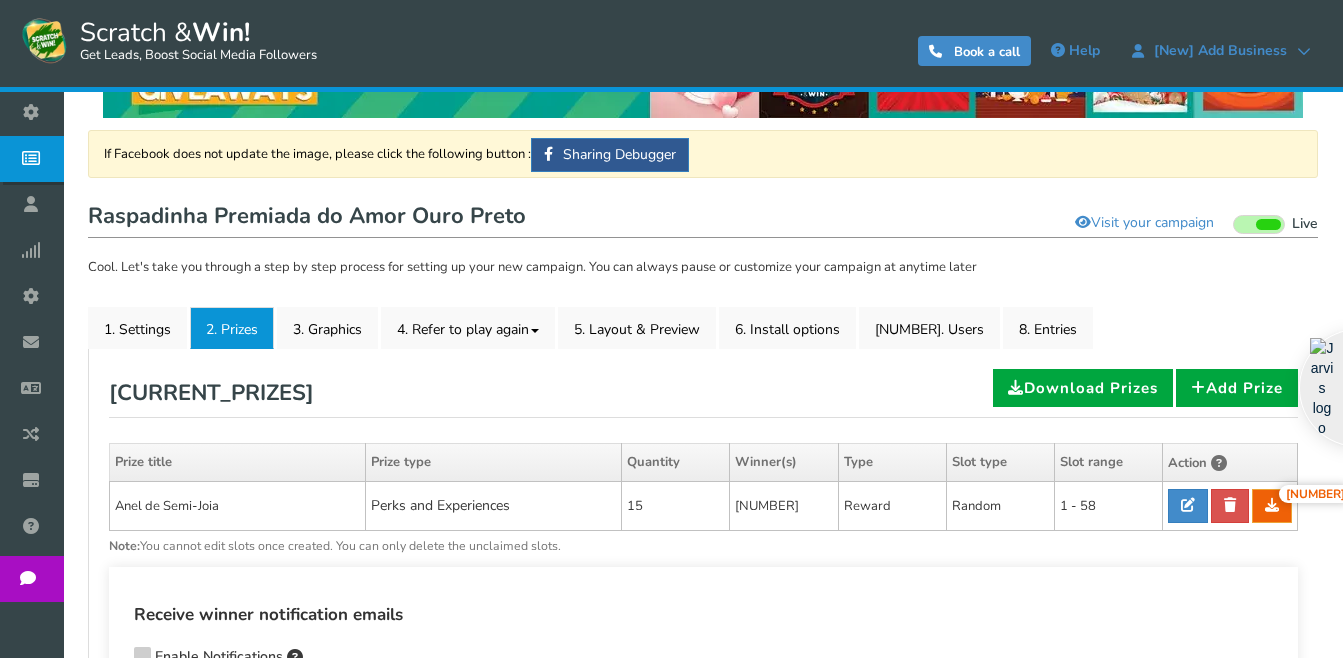 scroll, scrollTop: 200, scrollLeft: 0, axis: vertical 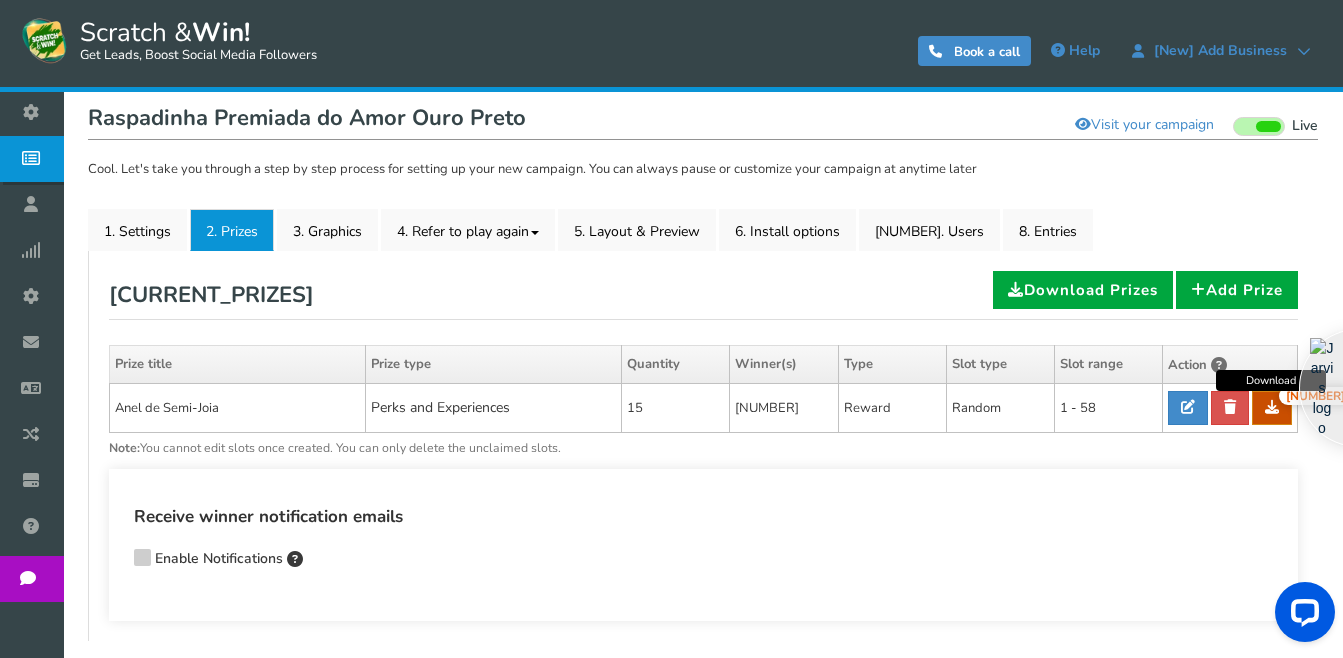 click at bounding box center [1272, 451] 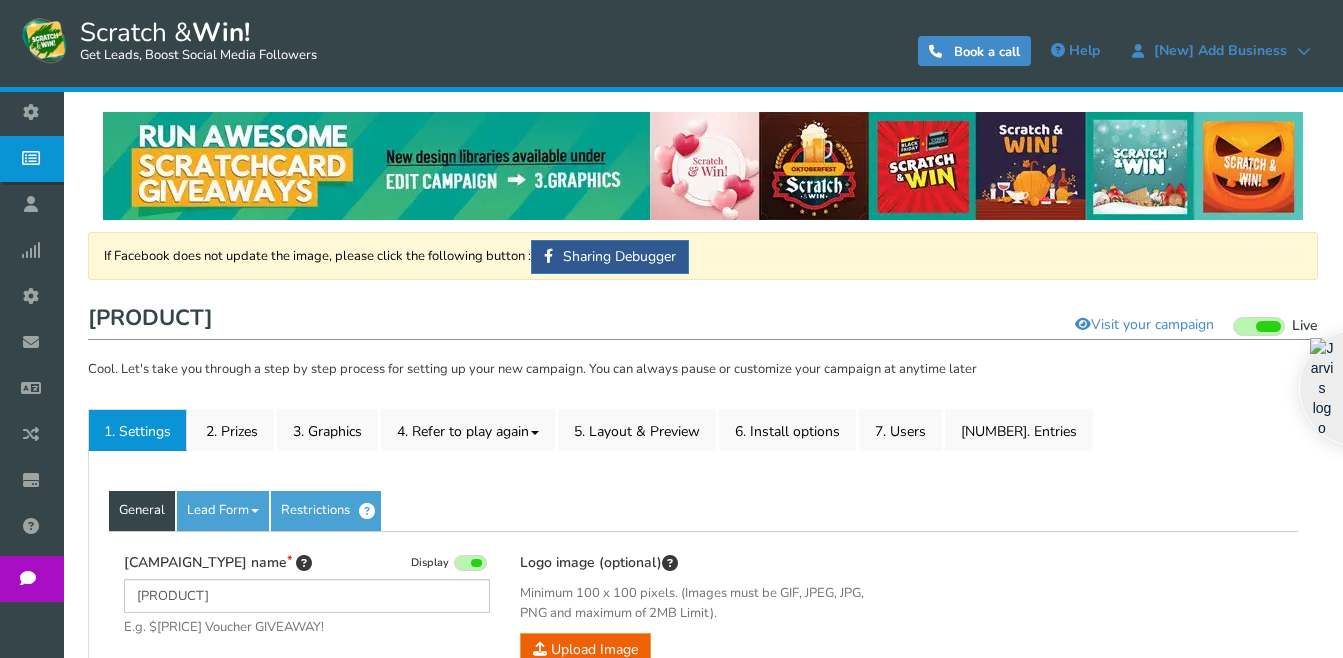 scroll, scrollTop: 0, scrollLeft: 0, axis: both 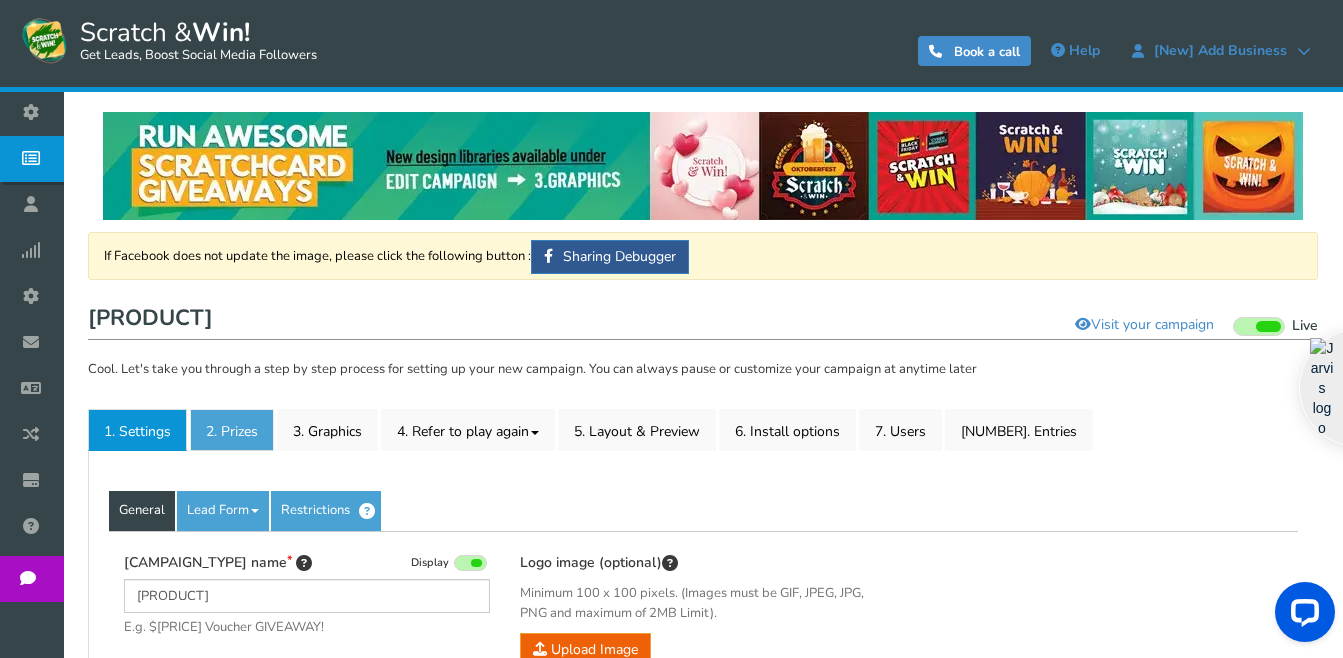 click on "2. Prizes" at bounding box center [232, 430] 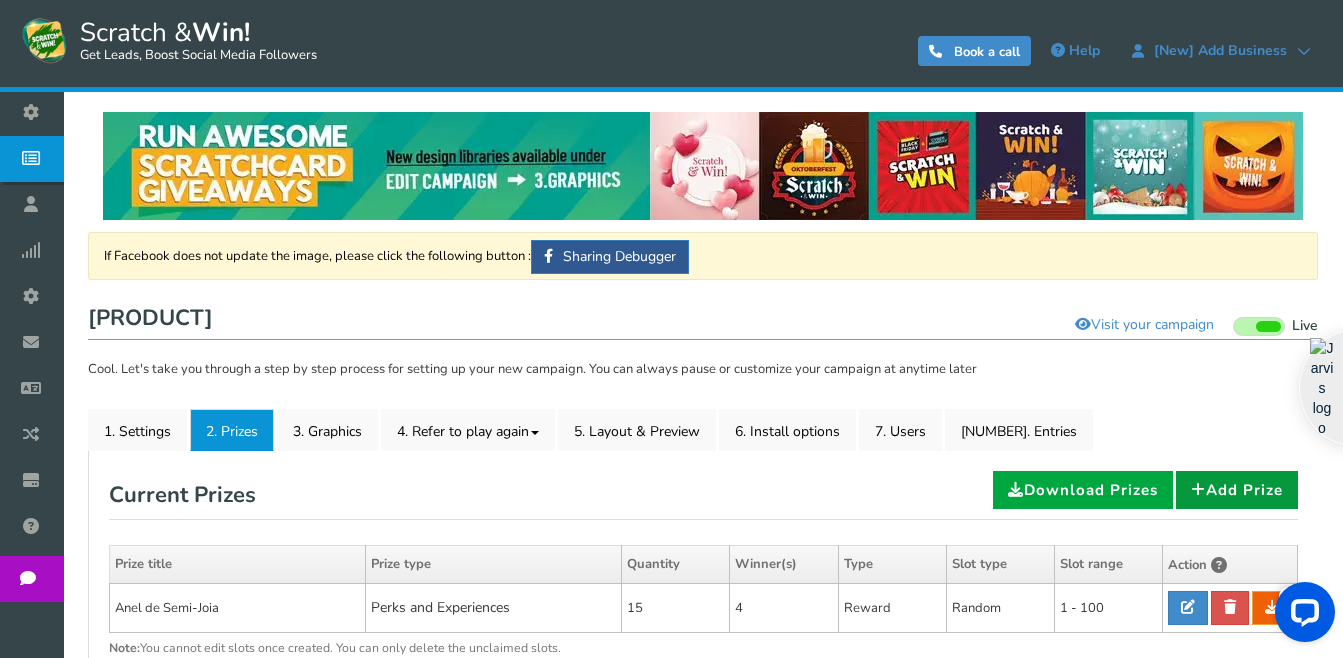 scroll, scrollTop: 100, scrollLeft: 0, axis: vertical 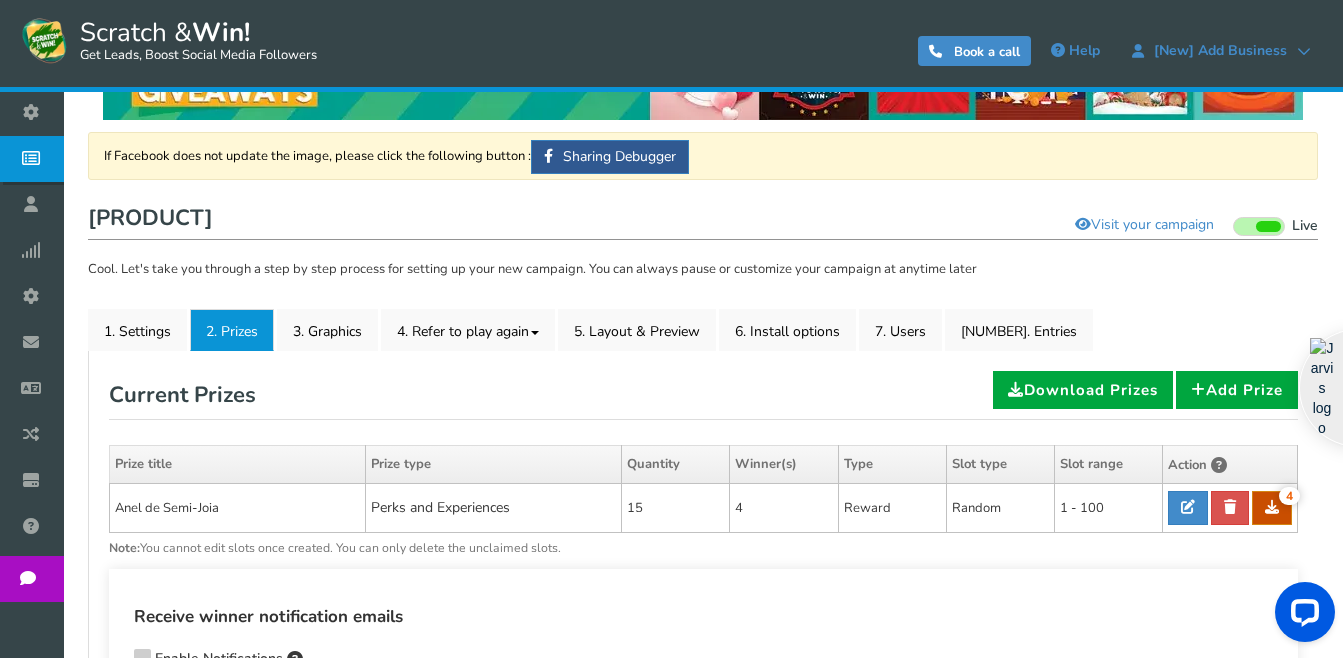 click at bounding box center [1272, 507] 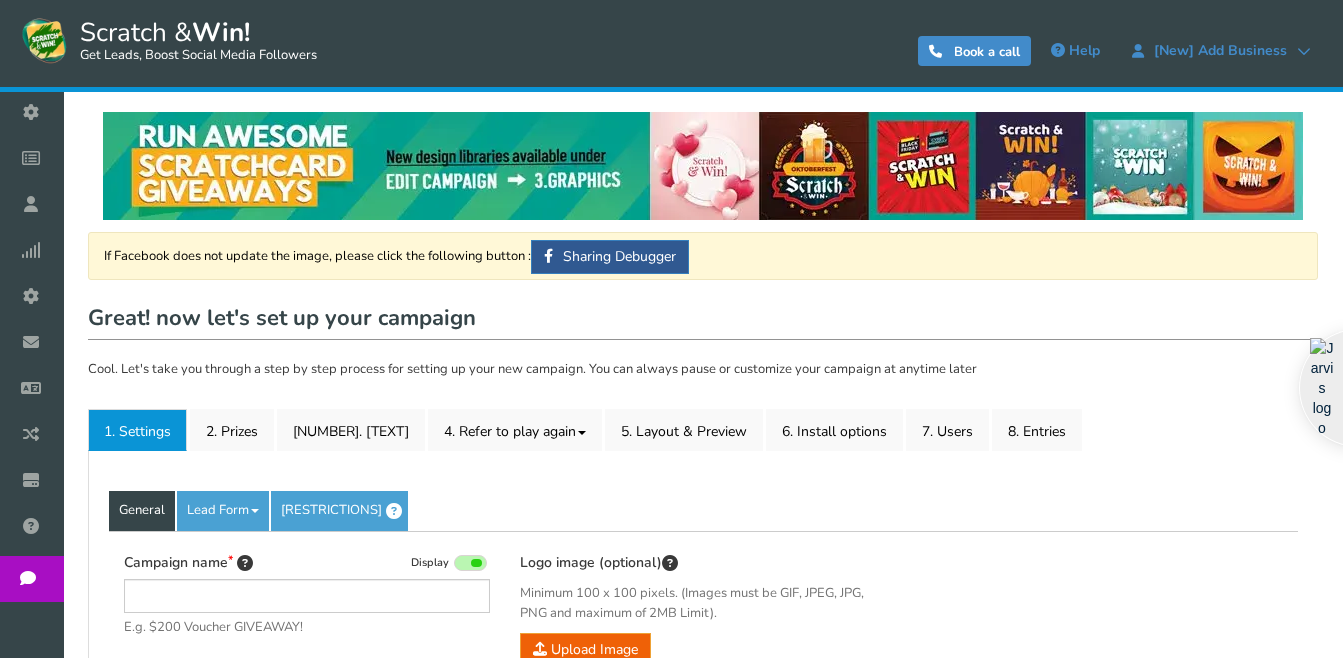 scroll, scrollTop: 0, scrollLeft: 0, axis: both 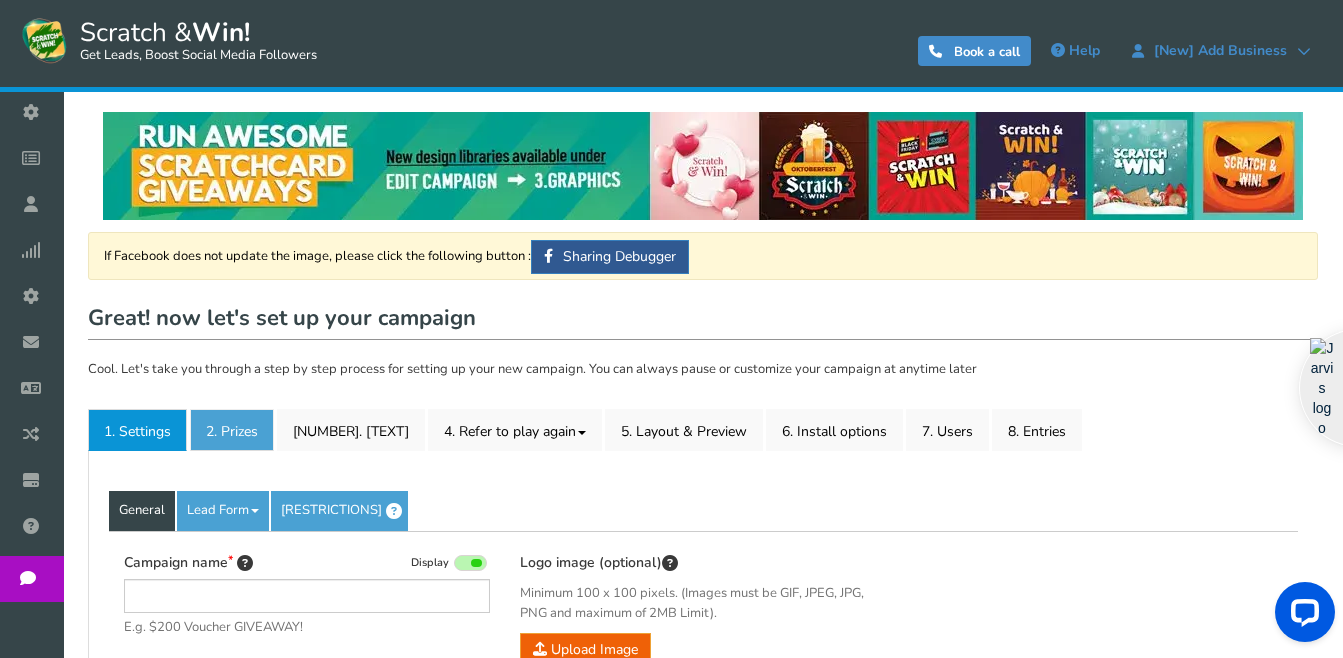 click on "2. Prizes" at bounding box center (254, 430) 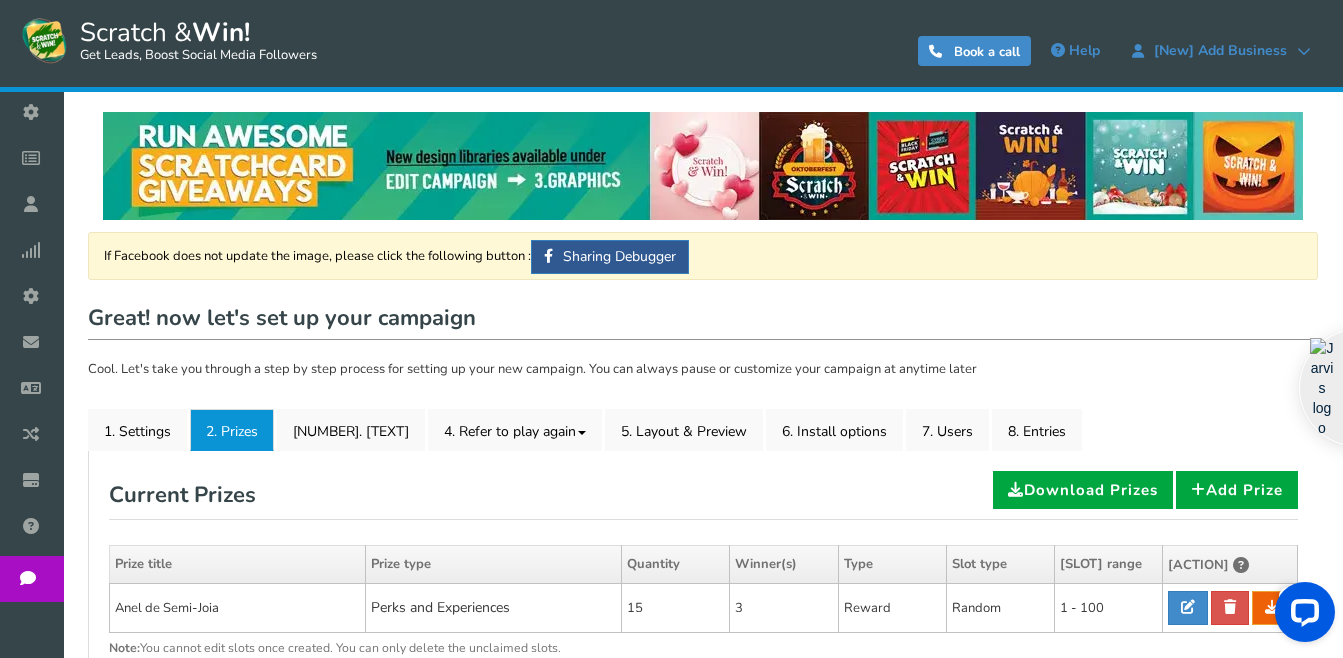 scroll, scrollTop: 200, scrollLeft: 0, axis: vertical 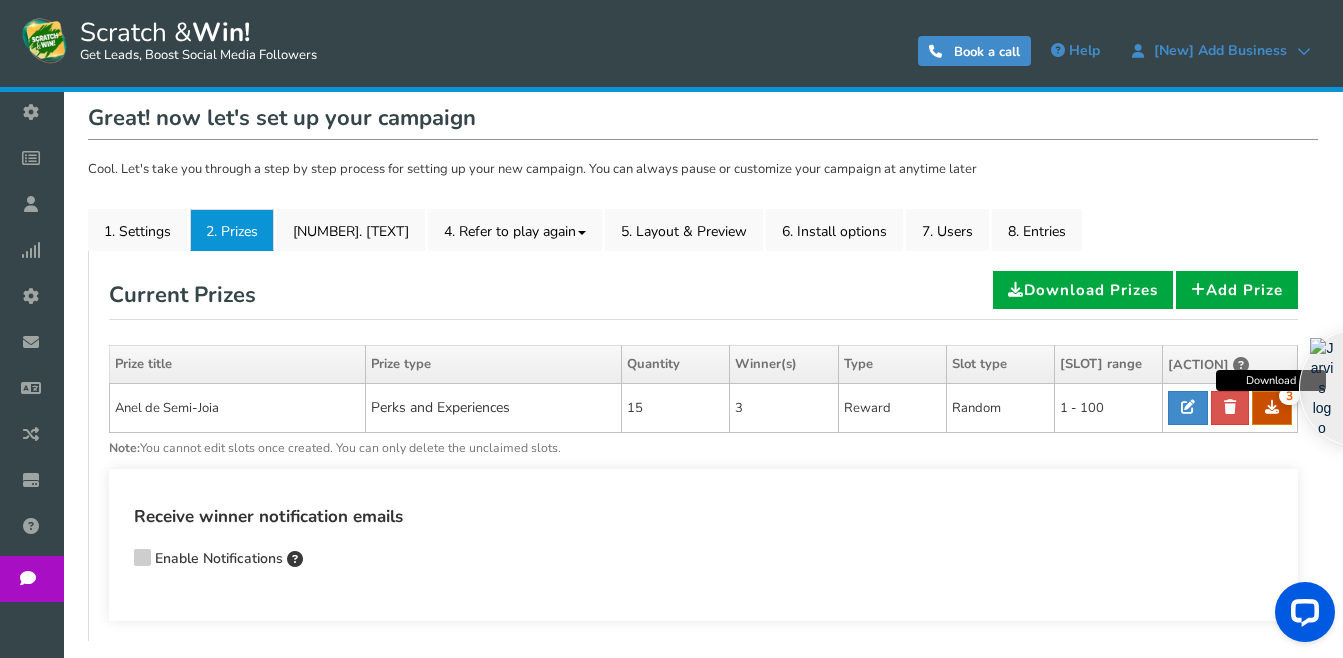 click on "3" at bounding box center [1272, 408] 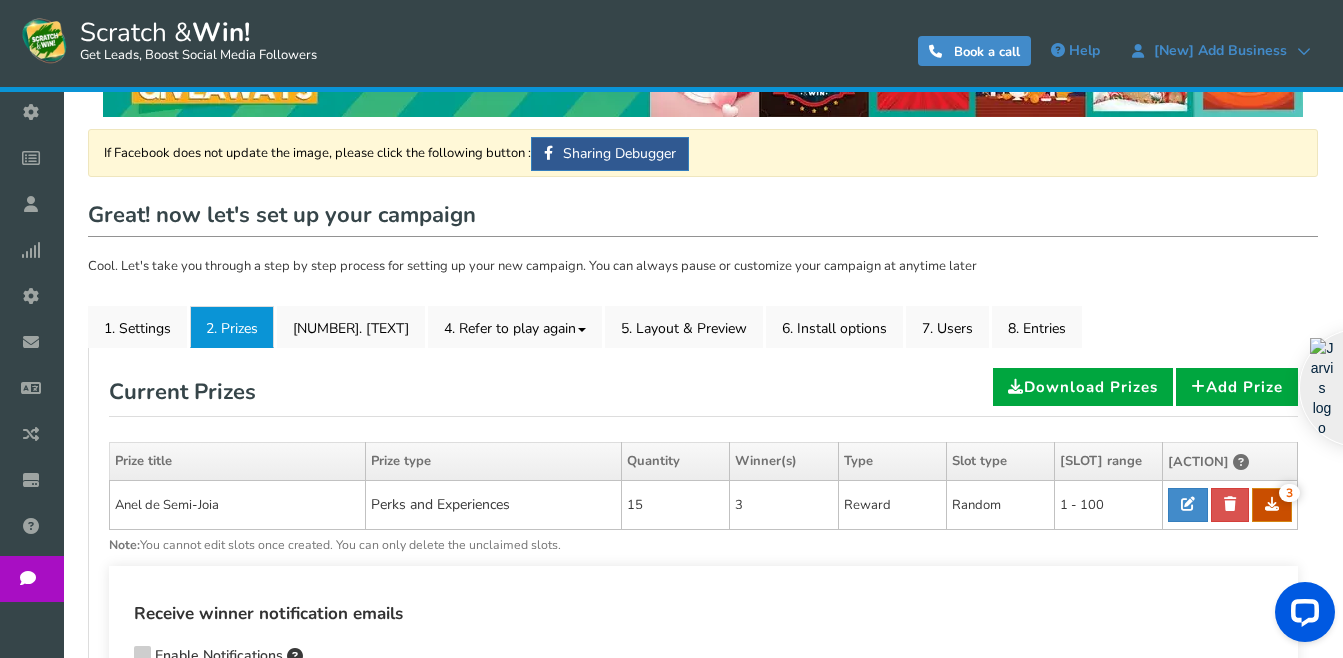 scroll, scrollTop: 0, scrollLeft: 0, axis: both 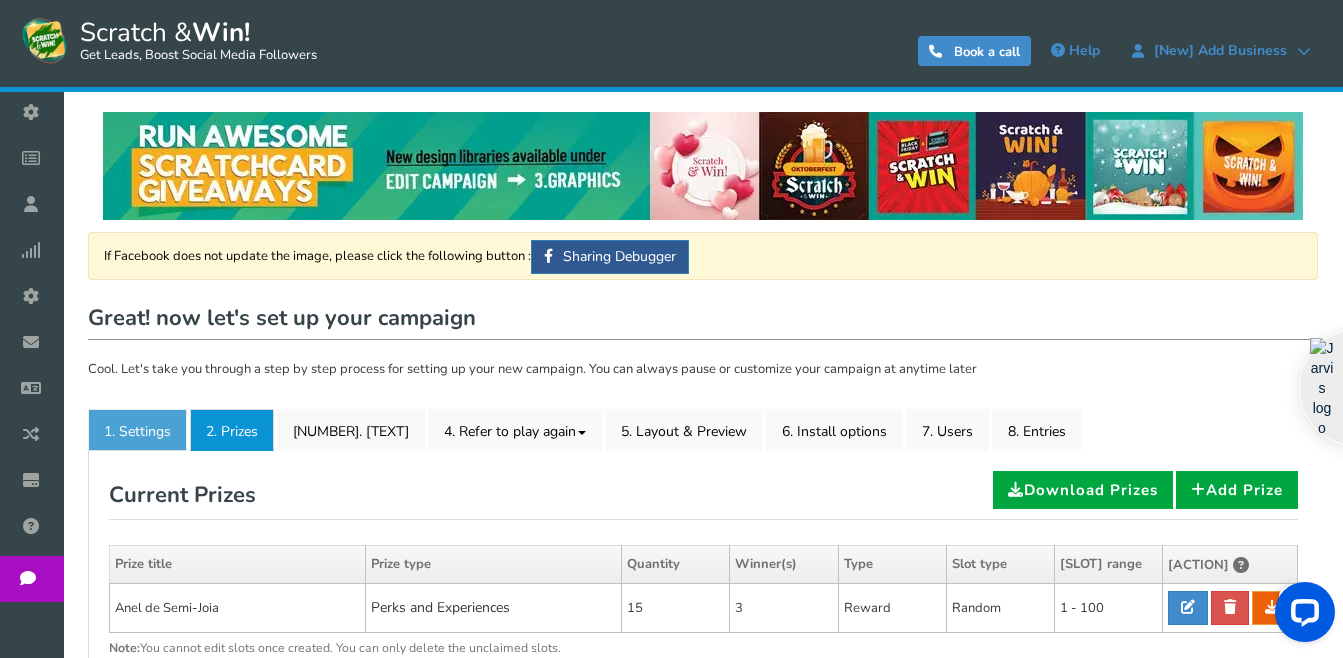 click on "[NUMBER]. [TEXT]" at bounding box center (148, 430) 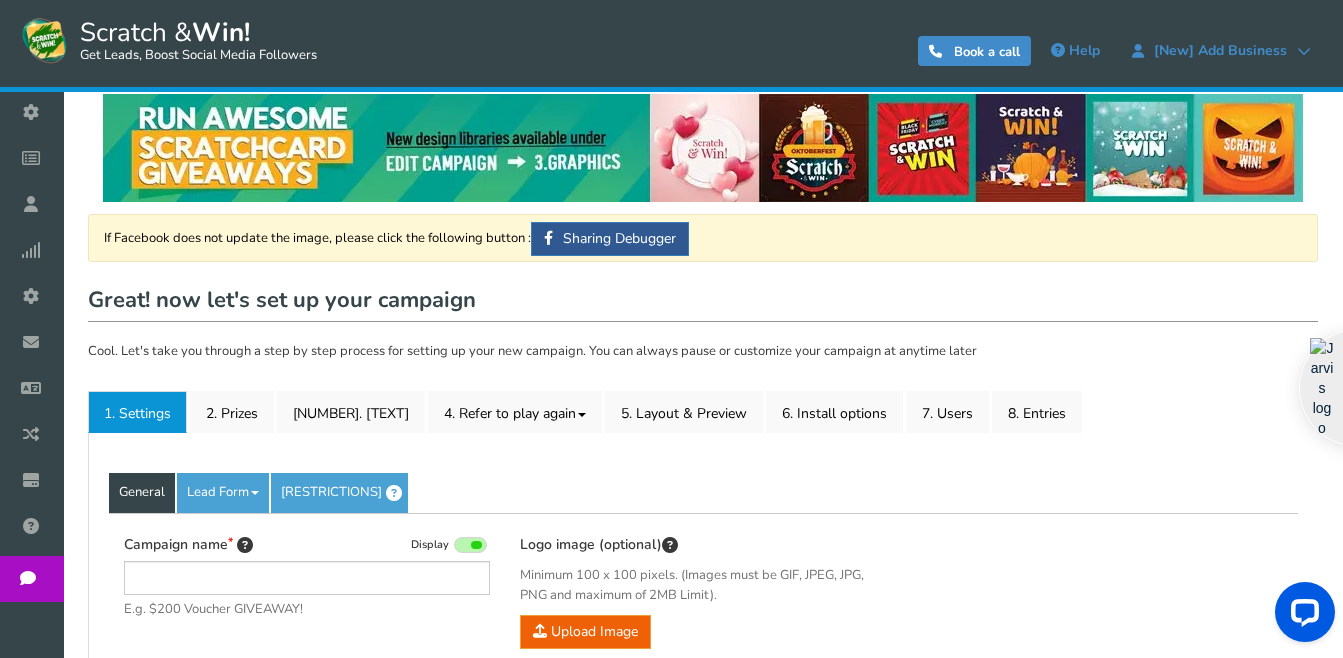 scroll, scrollTop: 0, scrollLeft: 0, axis: both 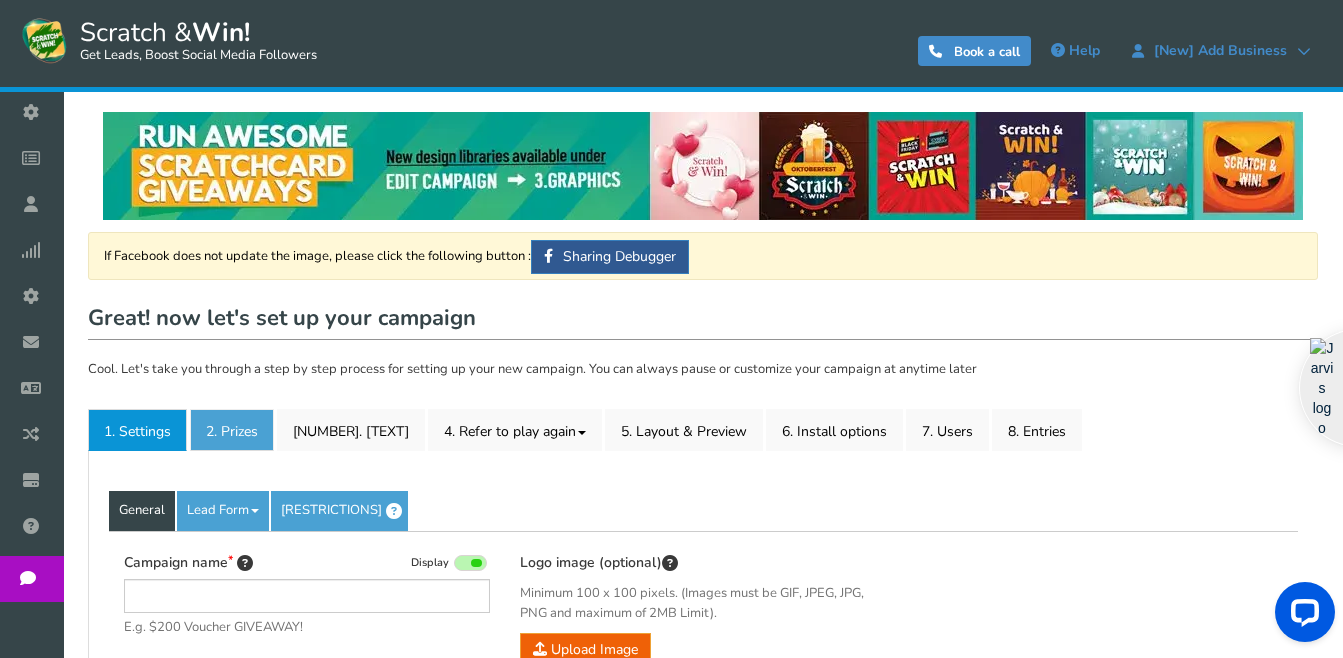click on "2. Prizes" at bounding box center [254, 430] 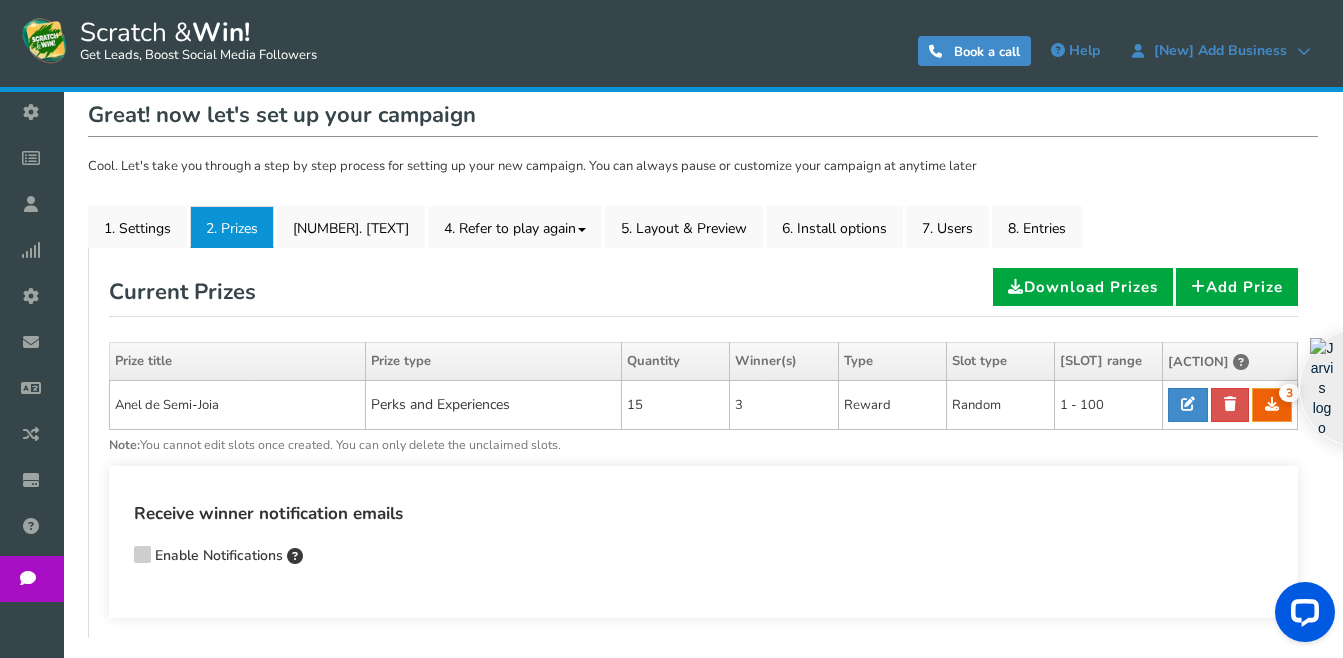 scroll, scrollTop: 103, scrollLeft: 0, axis: vertical 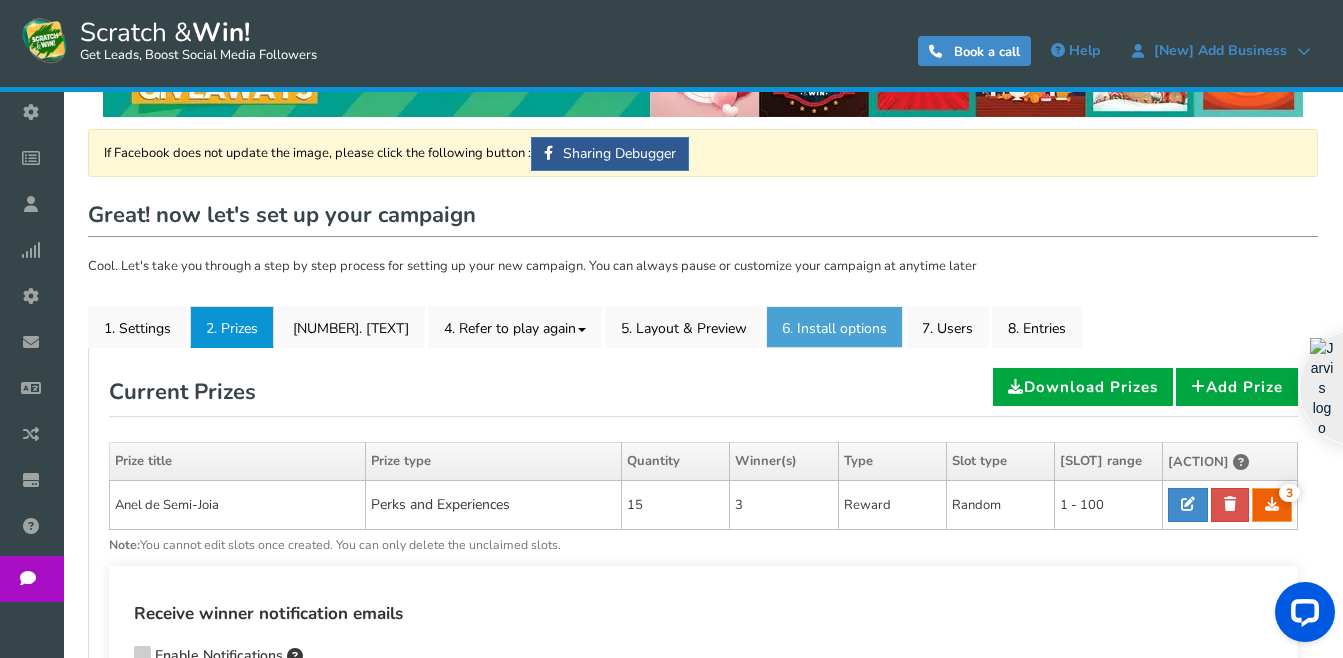 click on "6. Install options  New" at bounding box center (822, 327) 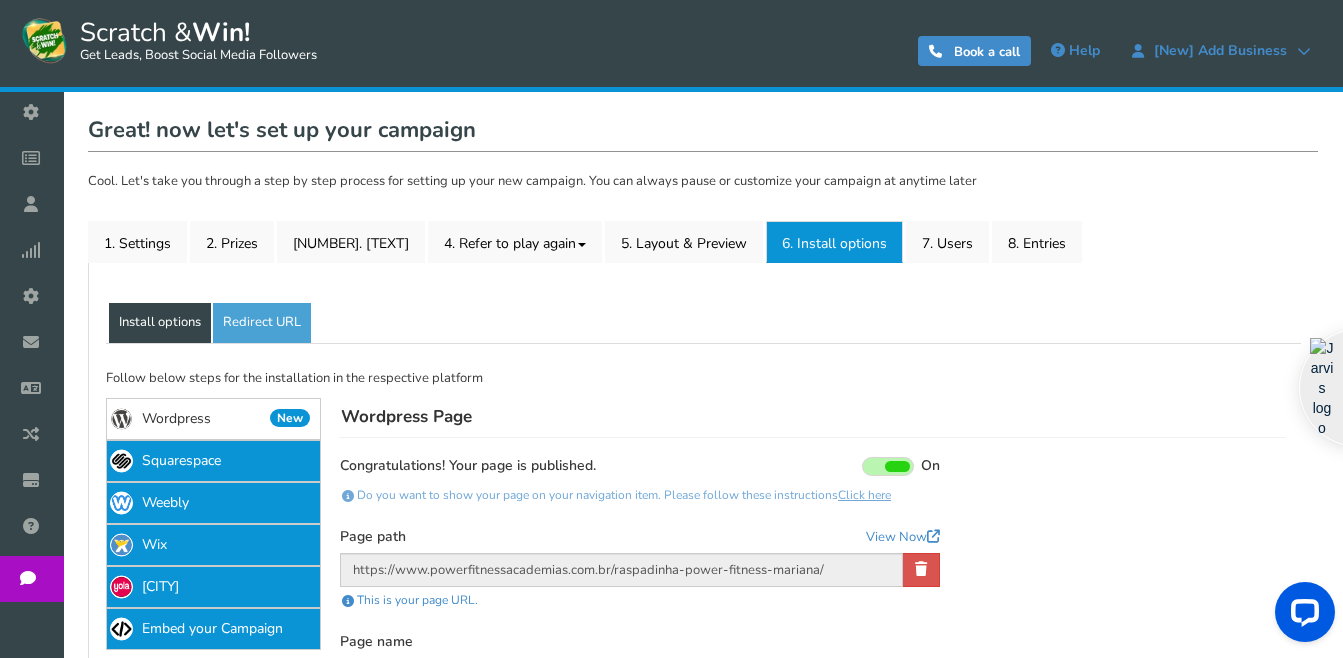 scroll, scrollTop: 303, scrollLeft: 0, axis: vertical 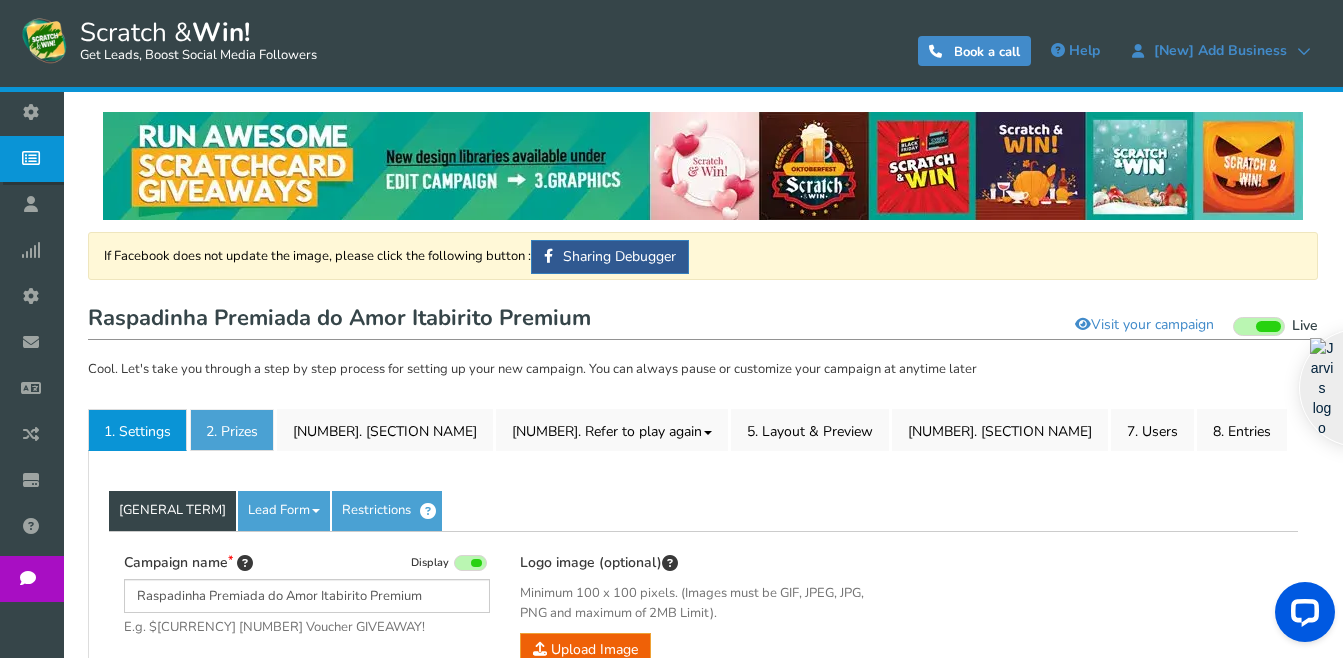 click on "2. Prizes" at bounding box center [290, 430] 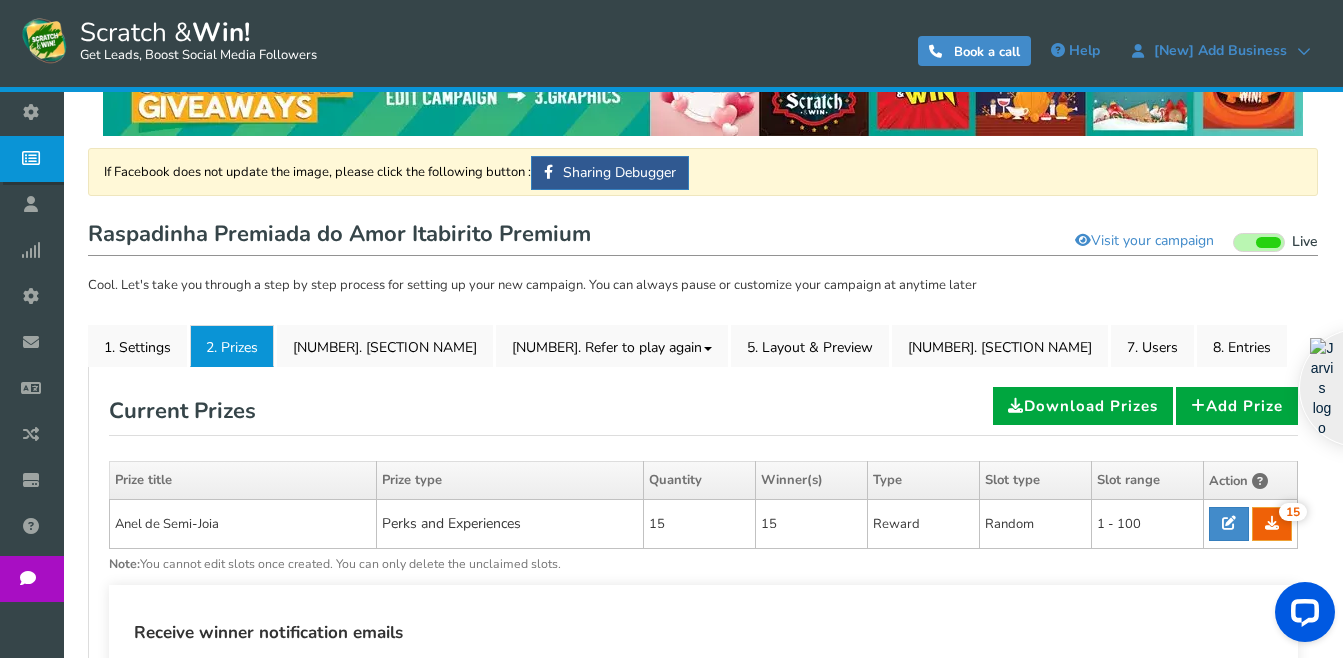 scroll, scrollTop: 200, scrollLeft: 0, axis: vertical 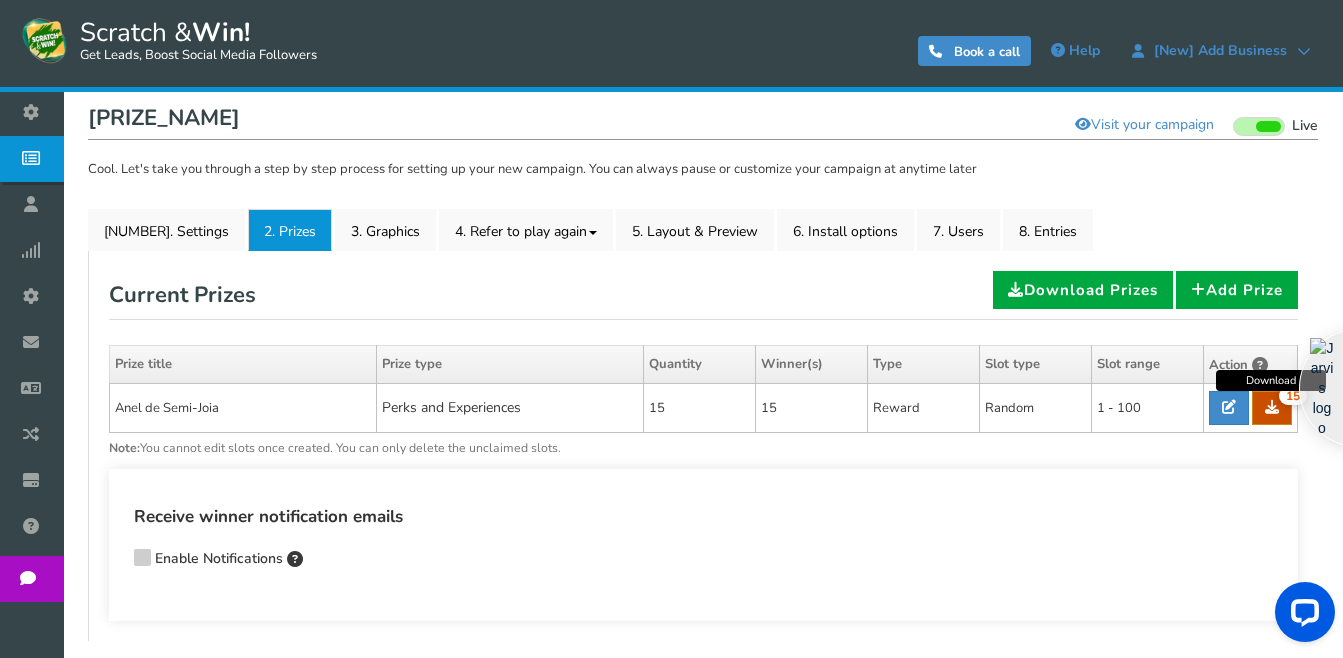 click at bounding box center [1272, 407] 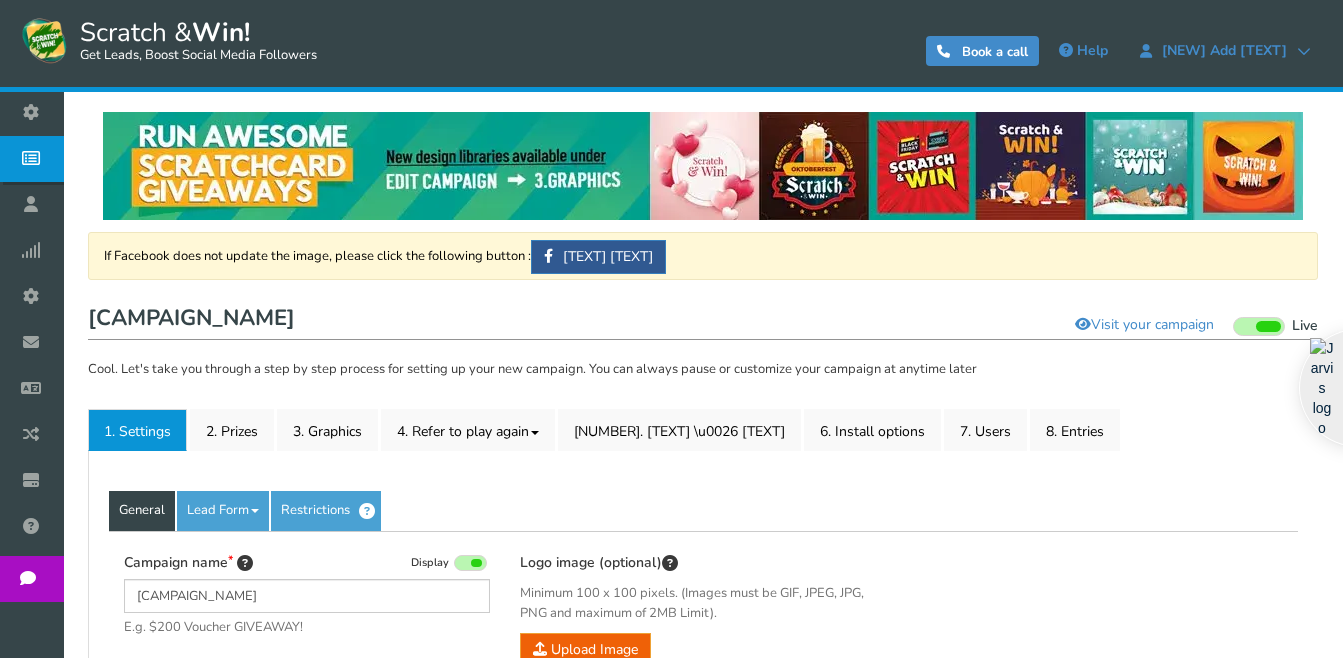 scroll, scrollTop: 0, scrollLeft: 0, axis: both 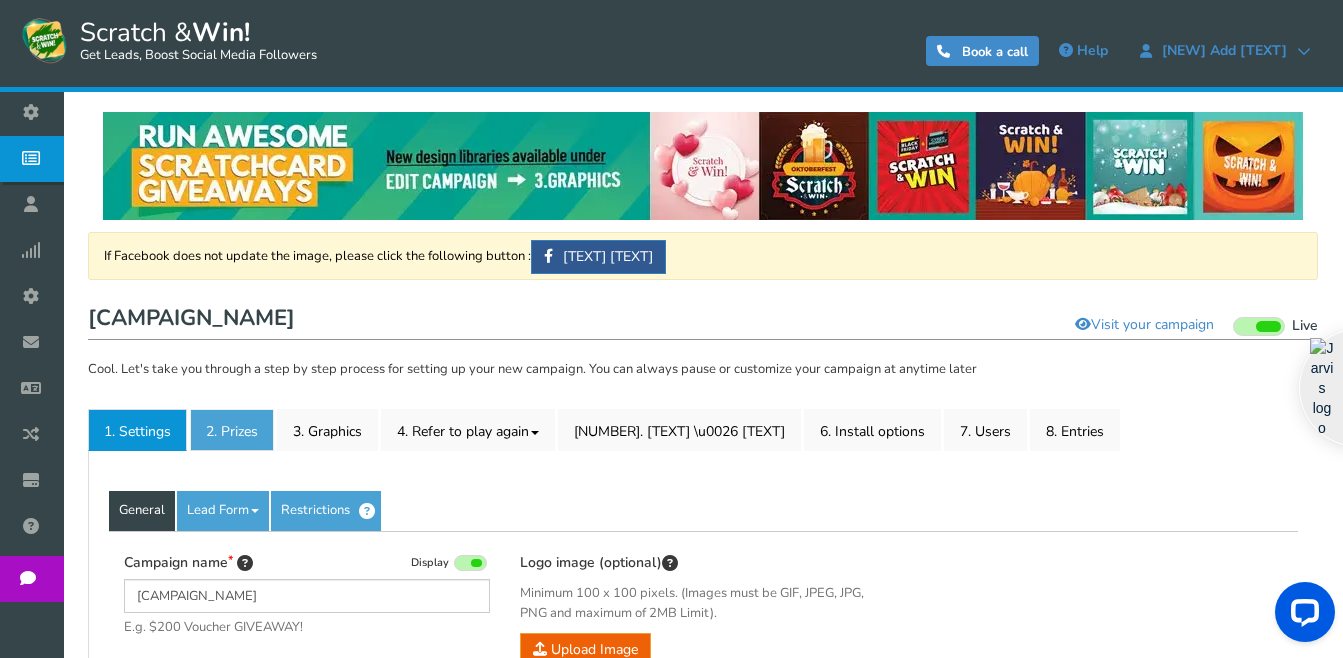 click on "2. Prizes" at bounding box center [232, 430] 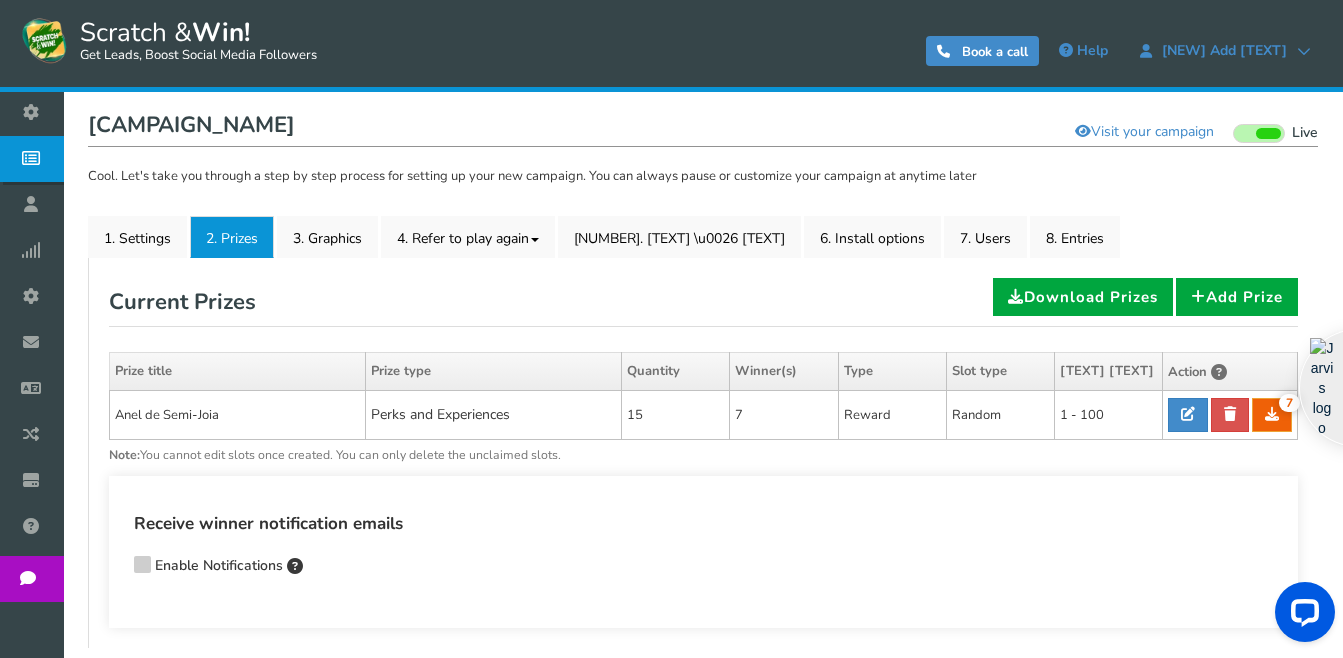 scroll, scrollTop: 204, scrollLeft: 0, axis: vertical 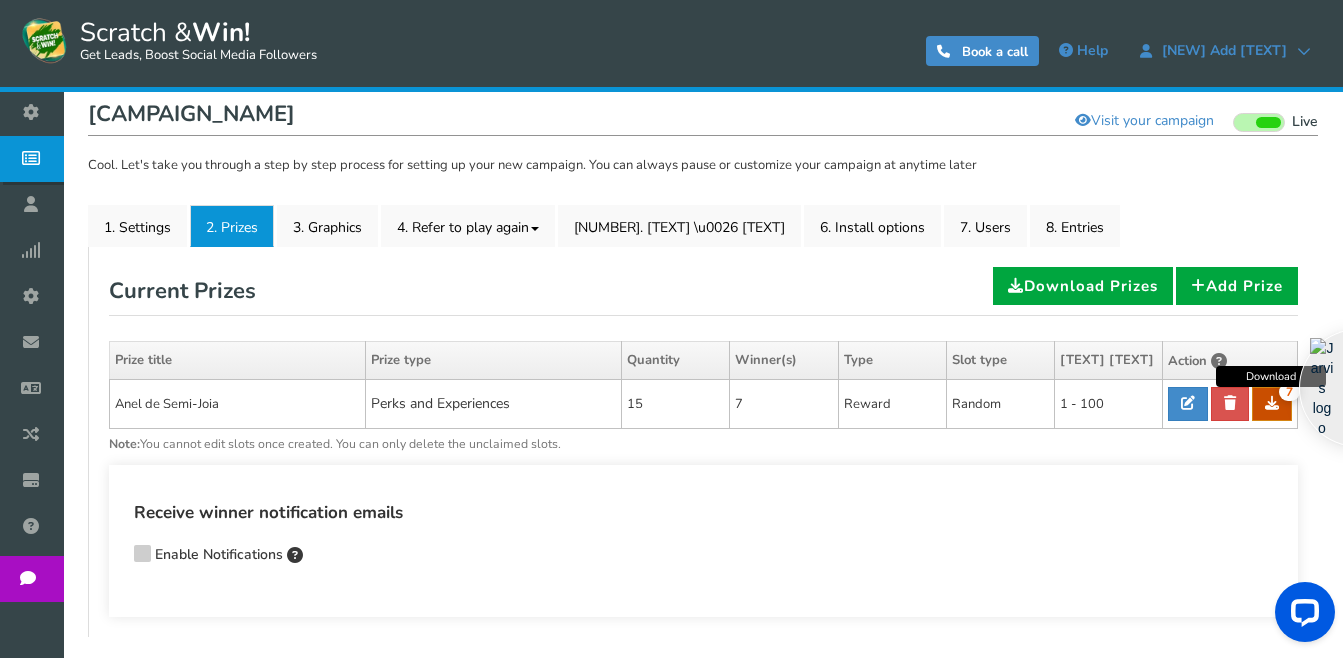 click on "7" at bounding box center [1272, 406] 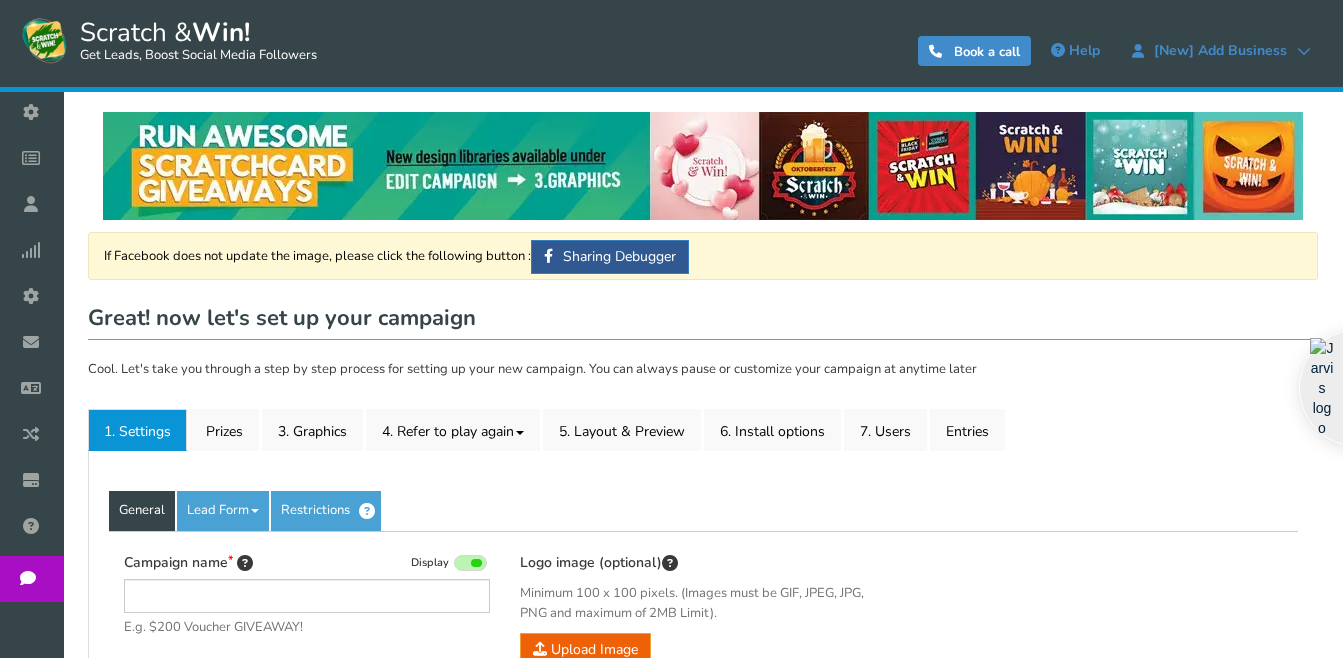 scroll, scrollTop: 0, scrollLeft: 0, axis: both 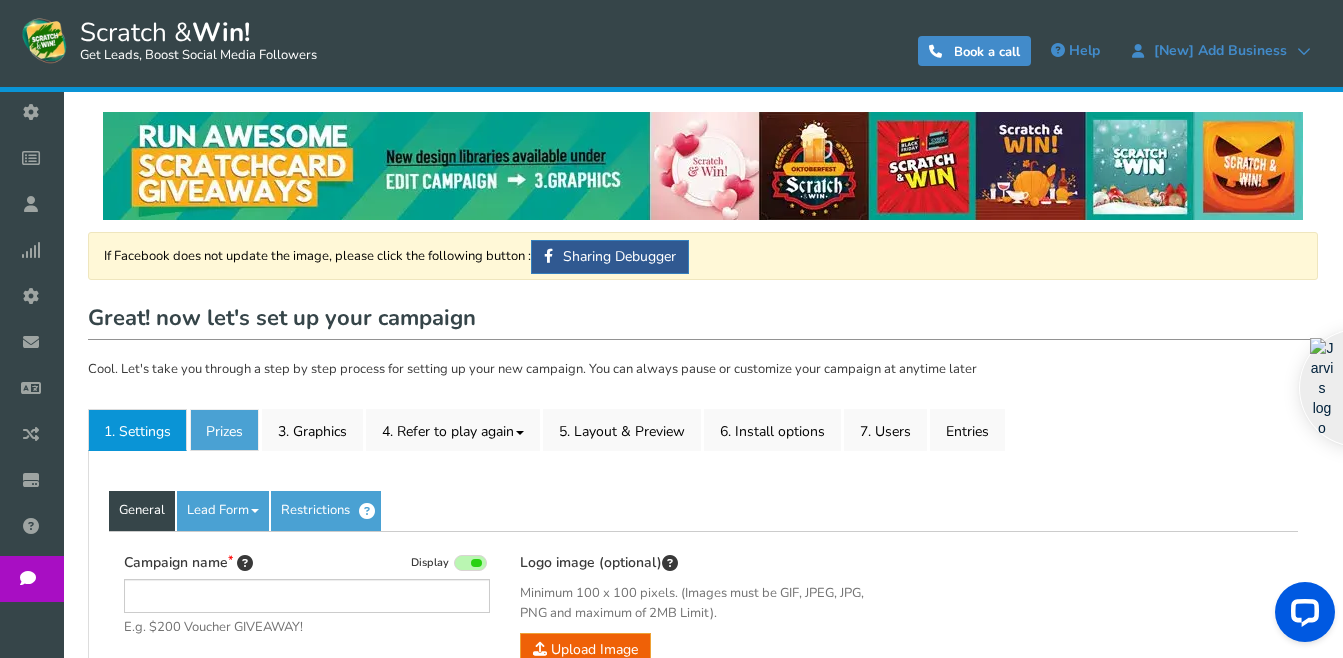 click on "2. Prizes" at bounding box center [330, 430] 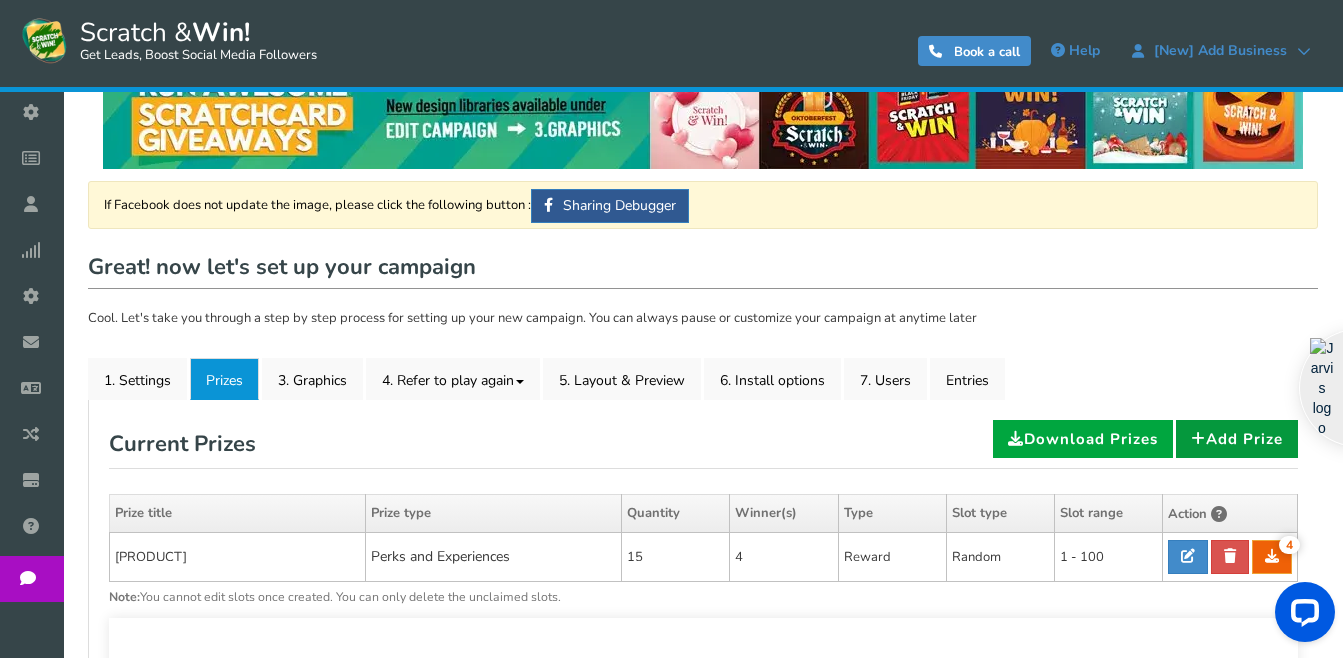 scroll, scrollTop: 100, scrollLeft: 0, axis: vertical 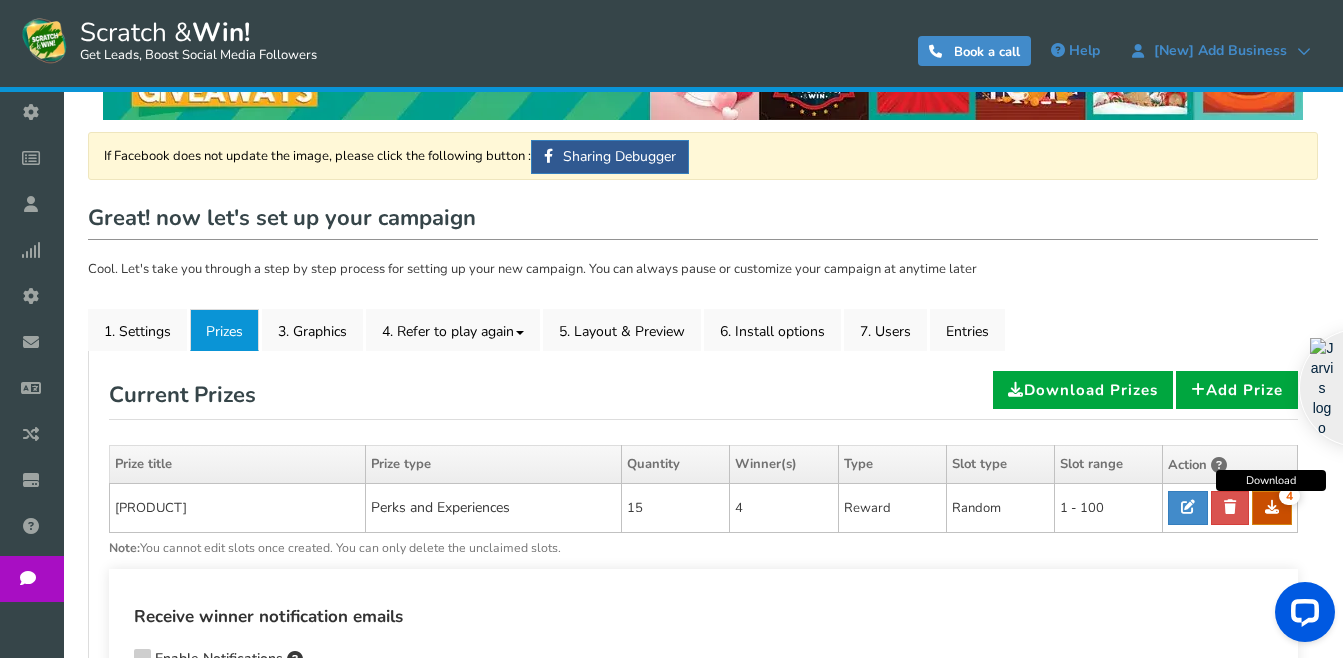 click on "4" at bounding box center (1272, 508) 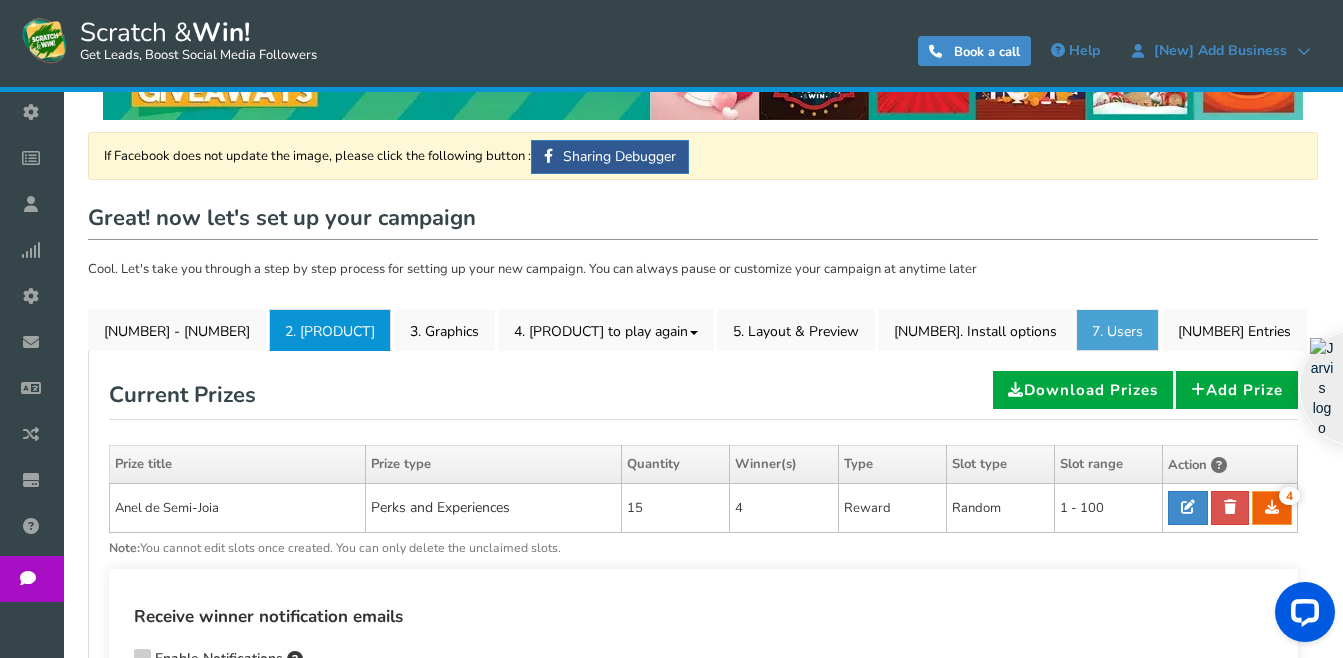 click on "7. Users" at bounding box center [1117, 330] 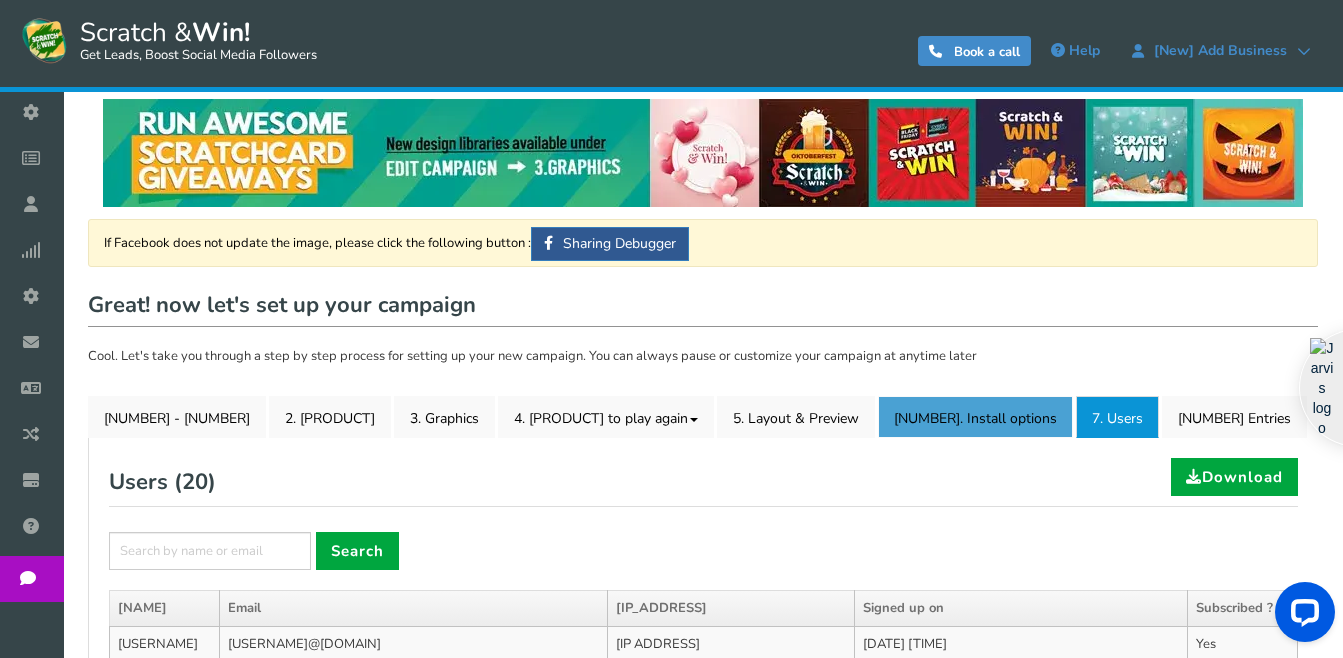 scroll, scrollTop: 0, scrollLeft: 0, axis: both 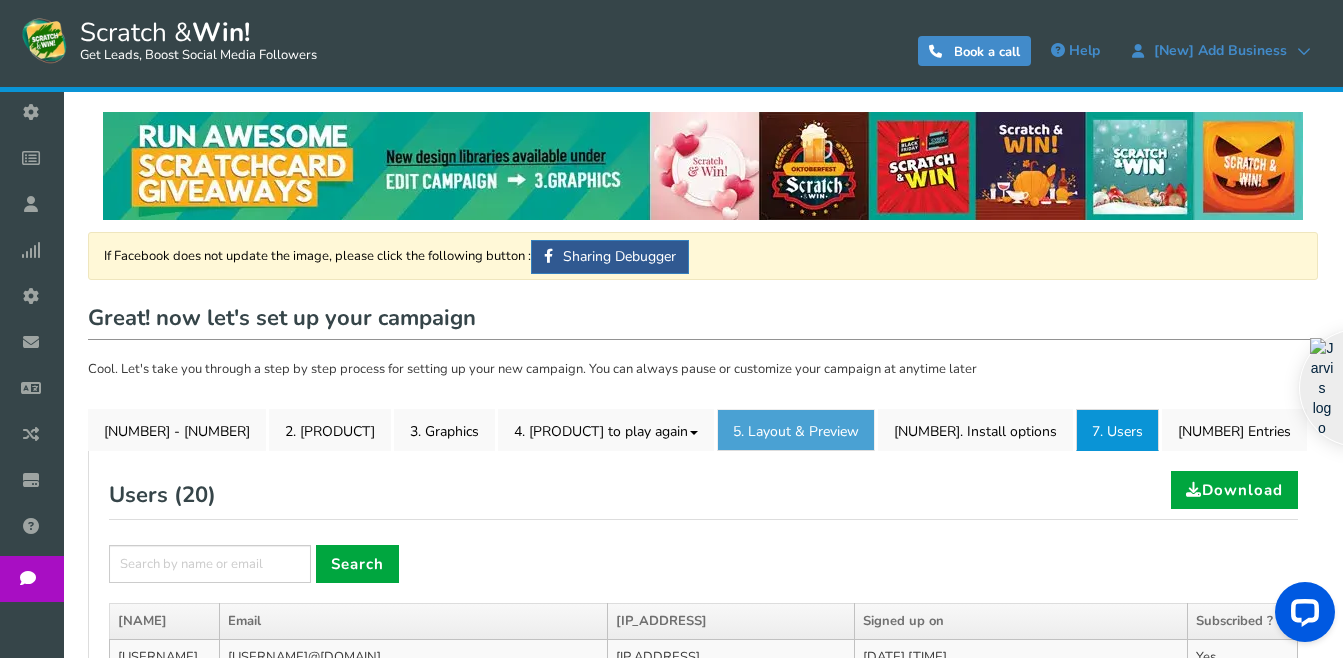 click on "5. Layout & Preview" at bounding box center [796, 430] 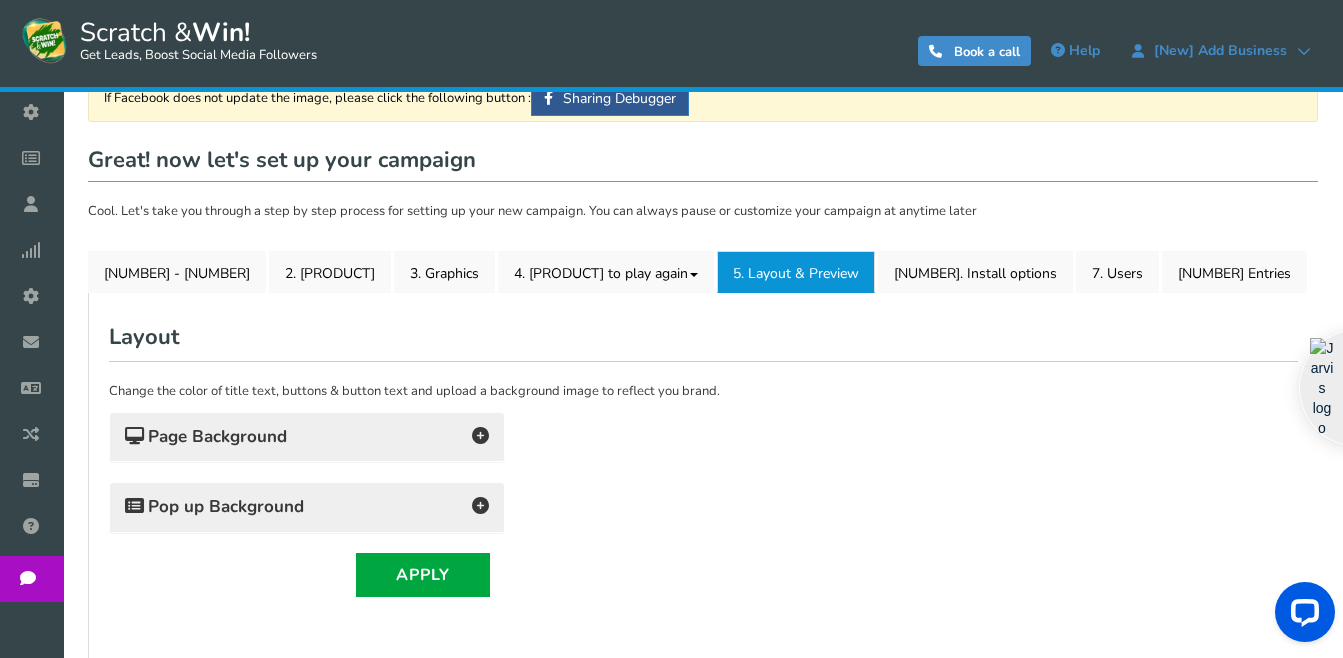 scroll, scrollTop: 200, scrollLeft: 0, axis: vertical 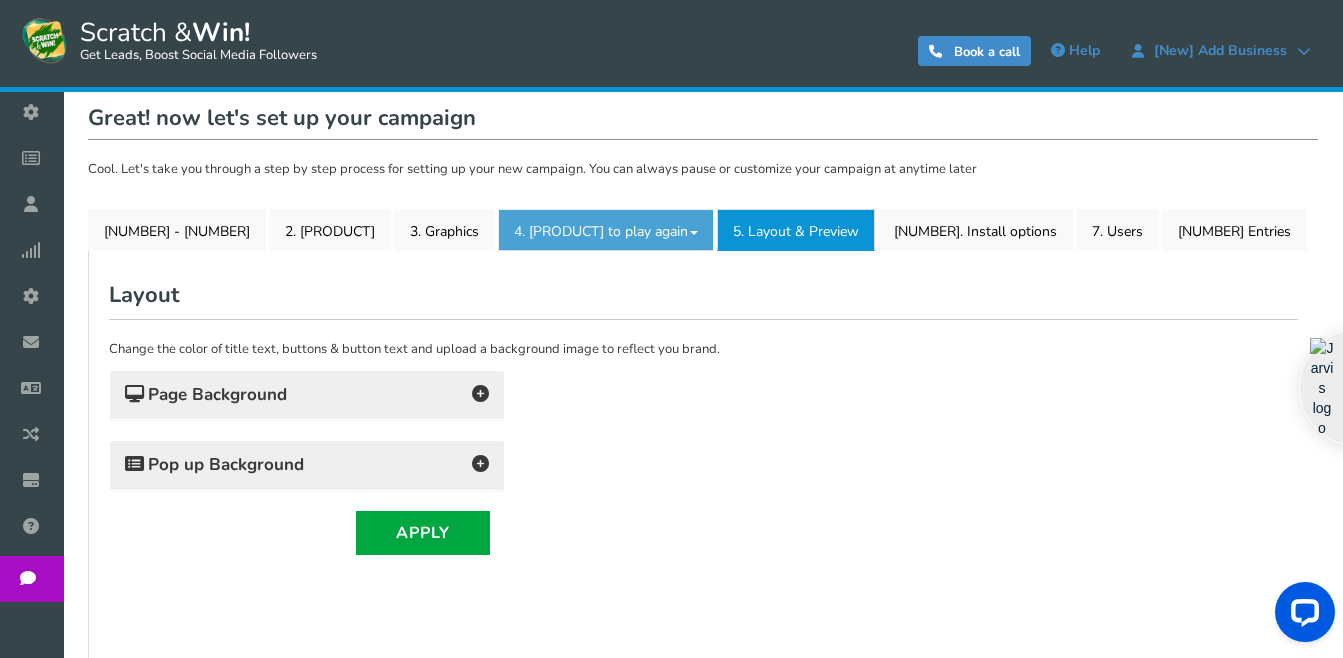 click on "4. Refer to play again" at bounding box center (606, 230) 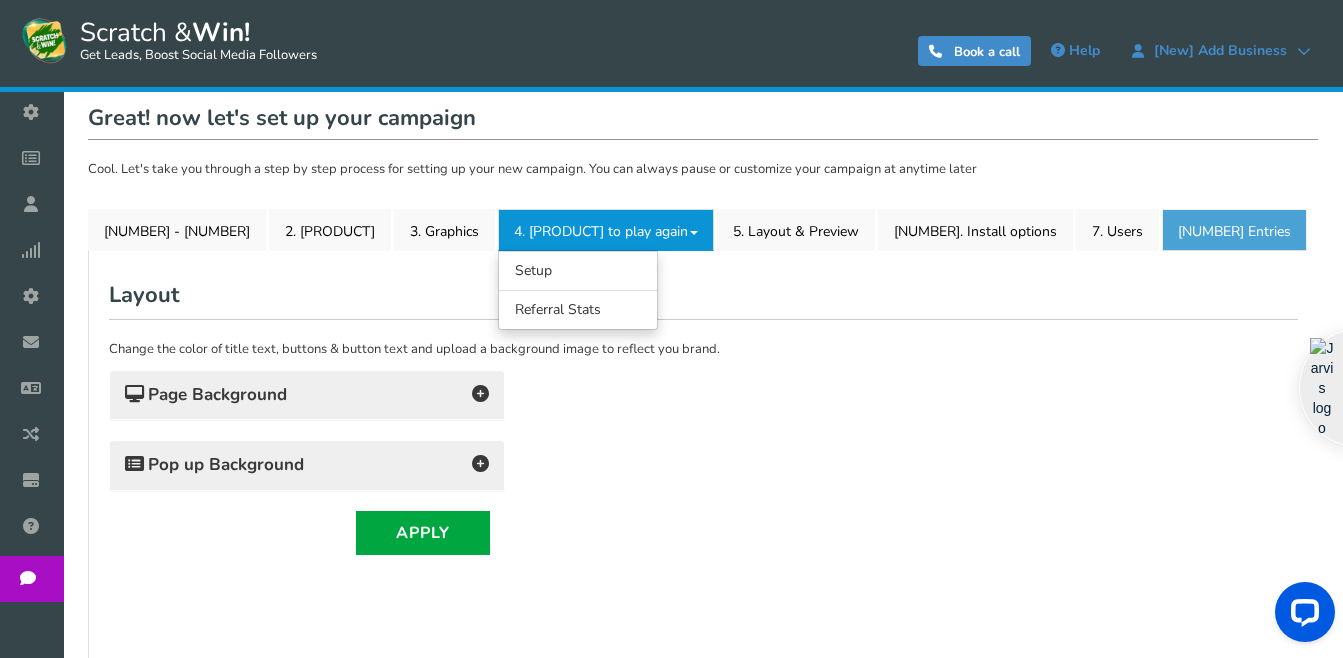 click on "8. Entries" at bounding box center [1234, 230] 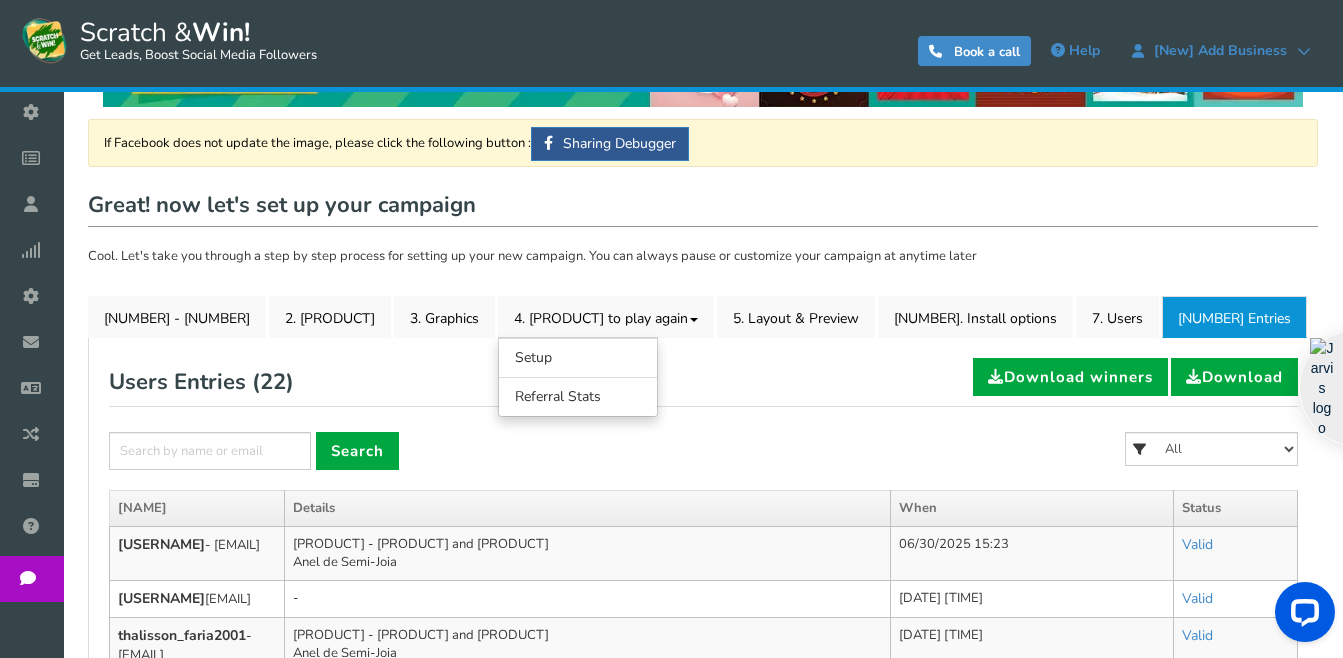 scroll, scrollTop: 200, scrollLeft: 0, axis: vertical 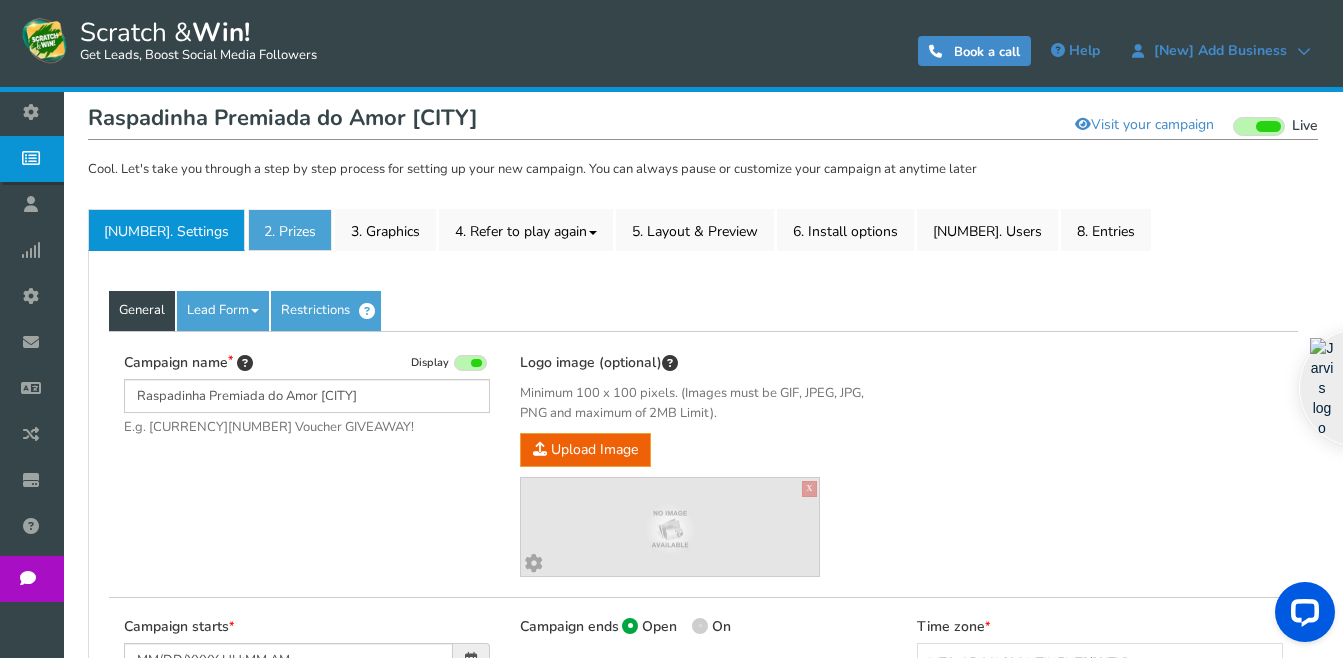 click on "2. Prizes" at bounding box center [281, 230] 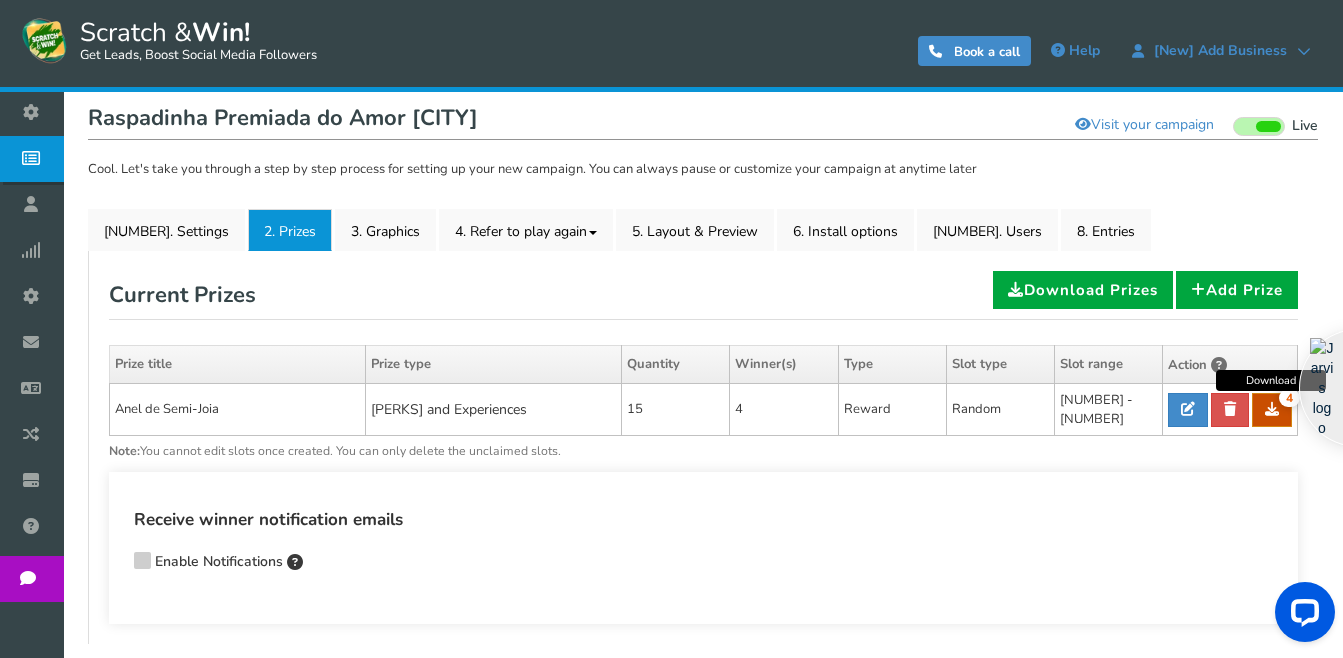 click at bounding box center [1272, 407] 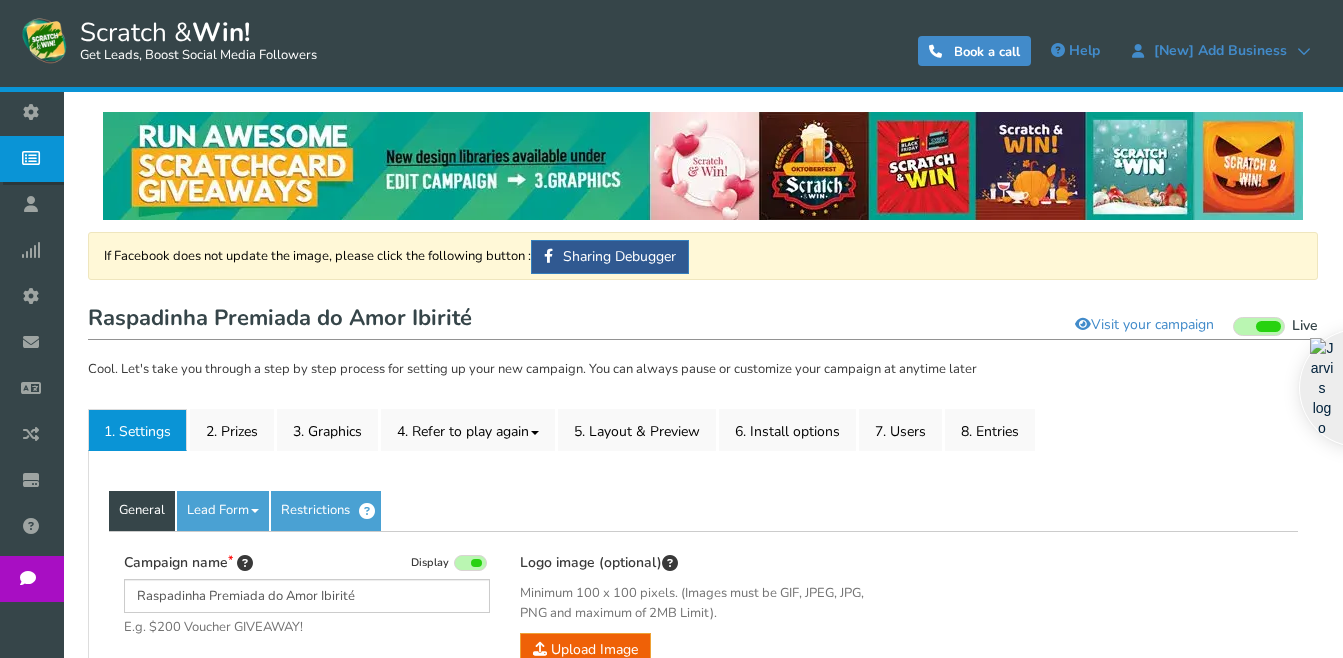scroll, scrollTop: 0, scrollLeft: 0, axis: both 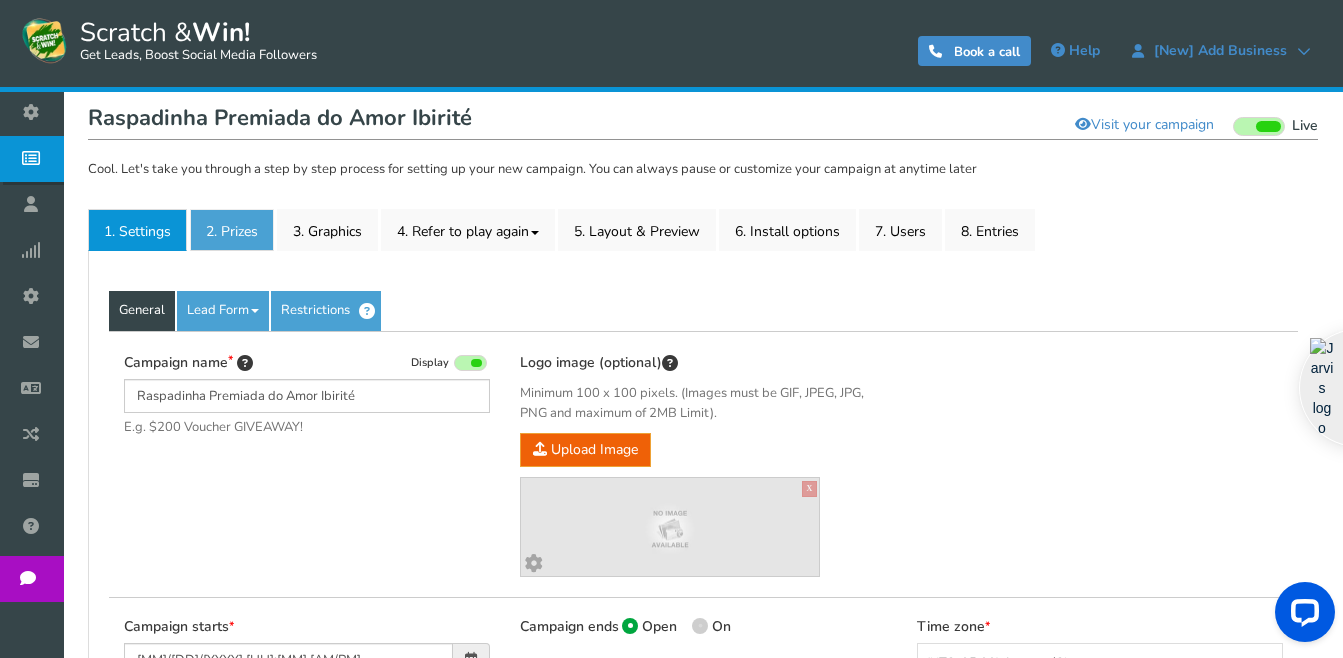 click on "2. Prizes" at bounding box center (232, 230) 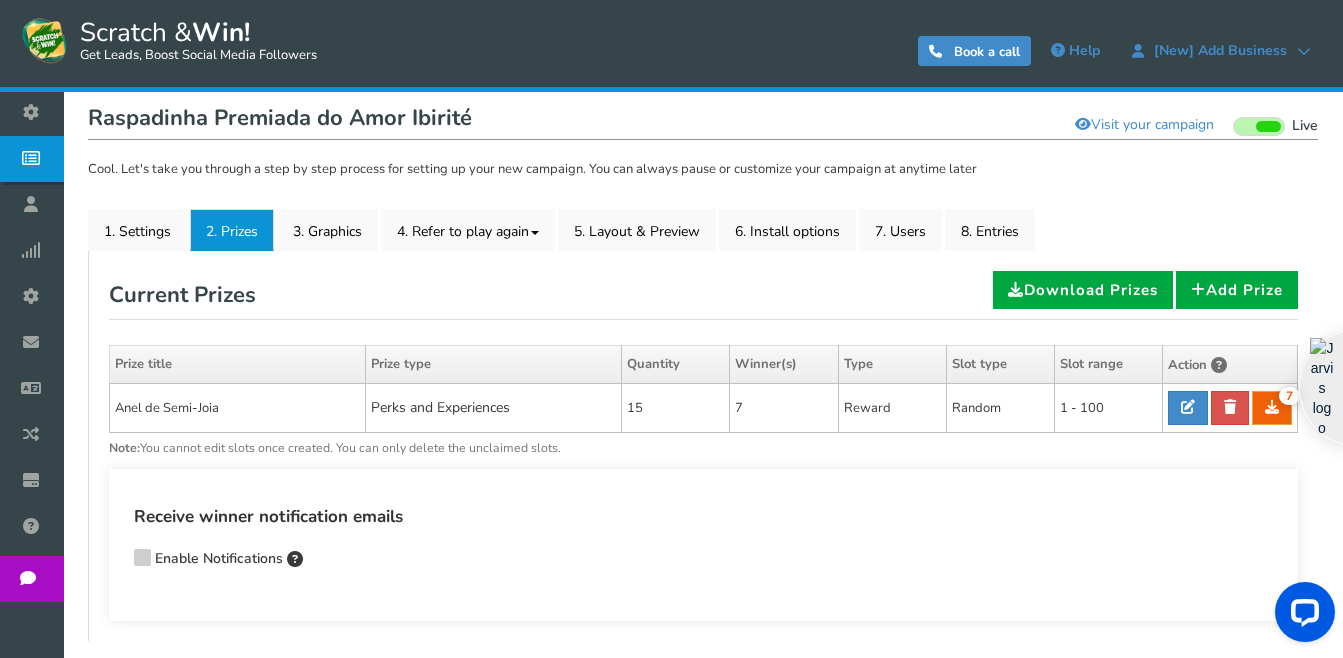 click on "7" at bounding box center [784, 408] 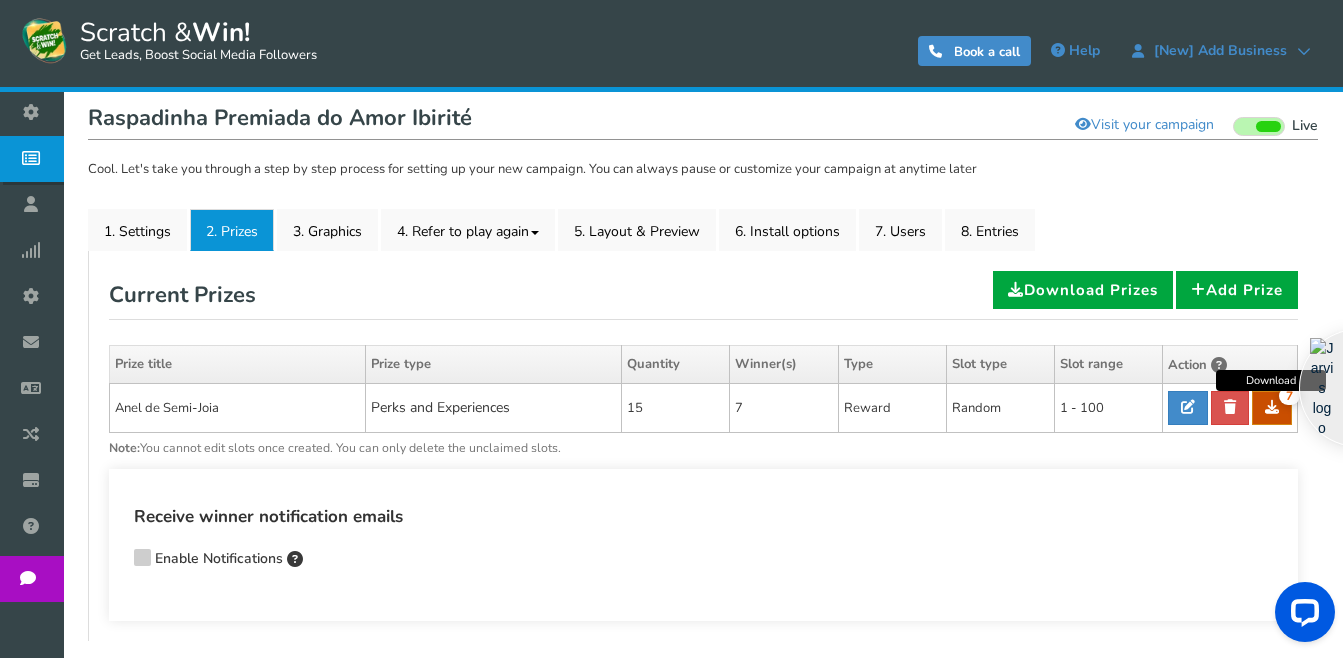 click at bounding box center (1272, 407) 